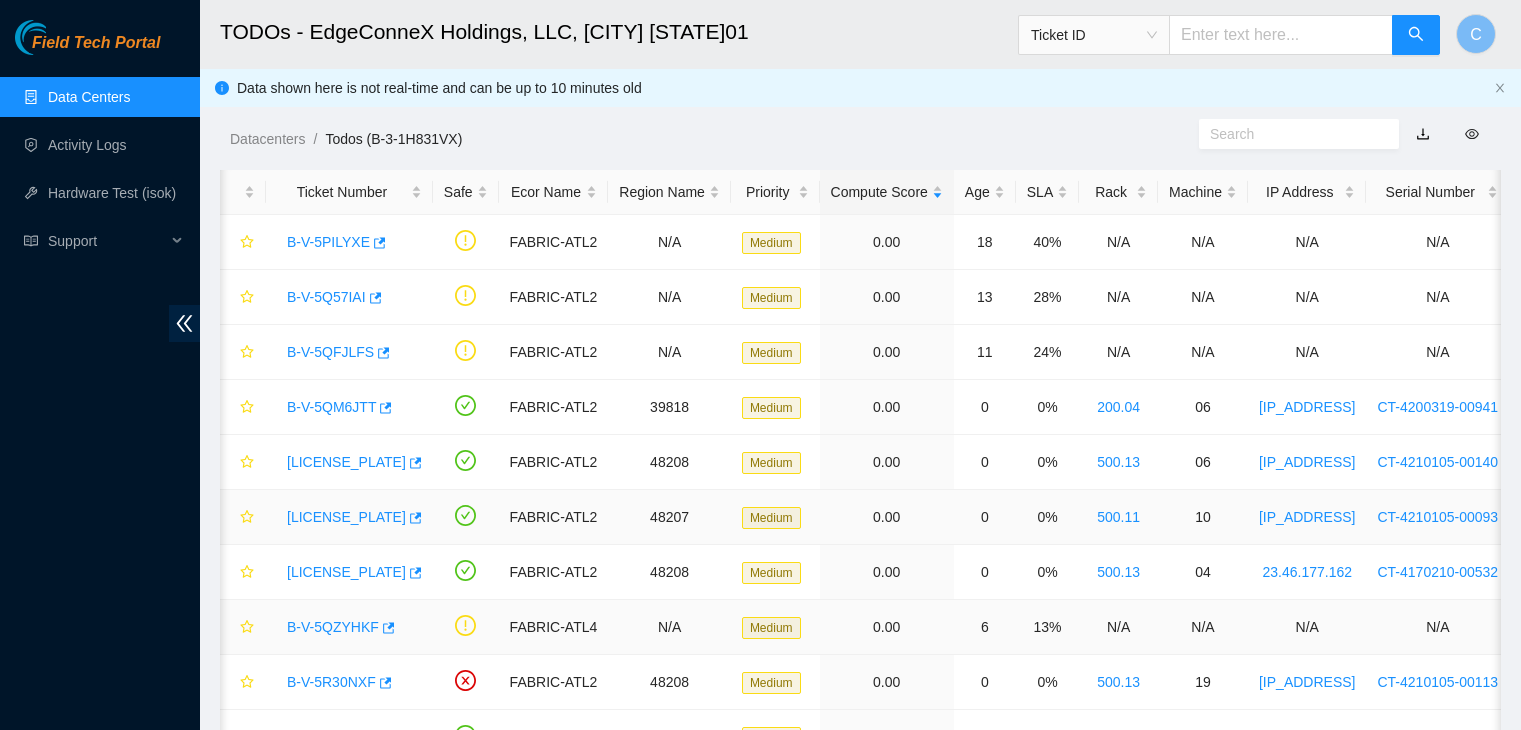 scroll, scrollTop: 329, scrollLeft: 0, axis: vertical 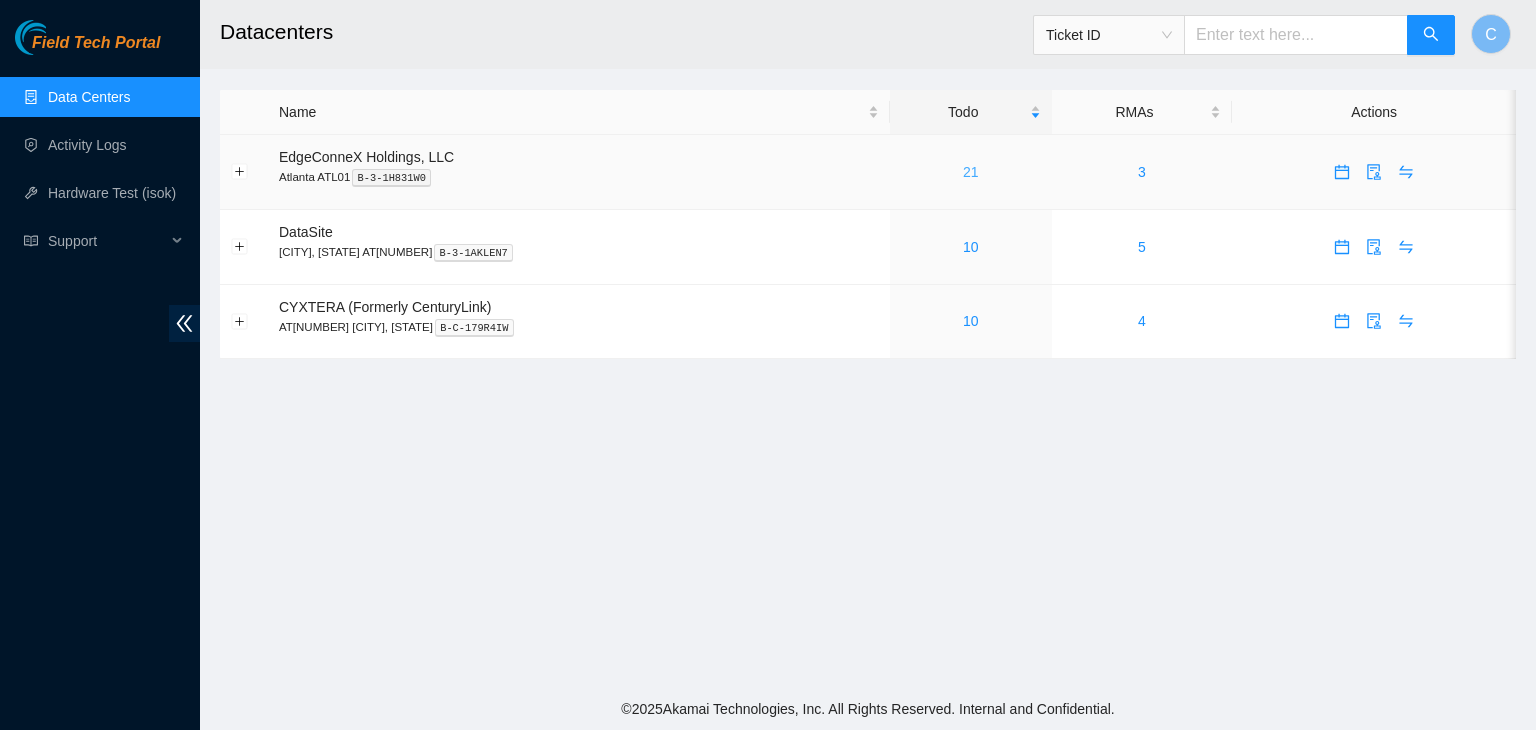 click on "21" at bounding box center (971, 172) 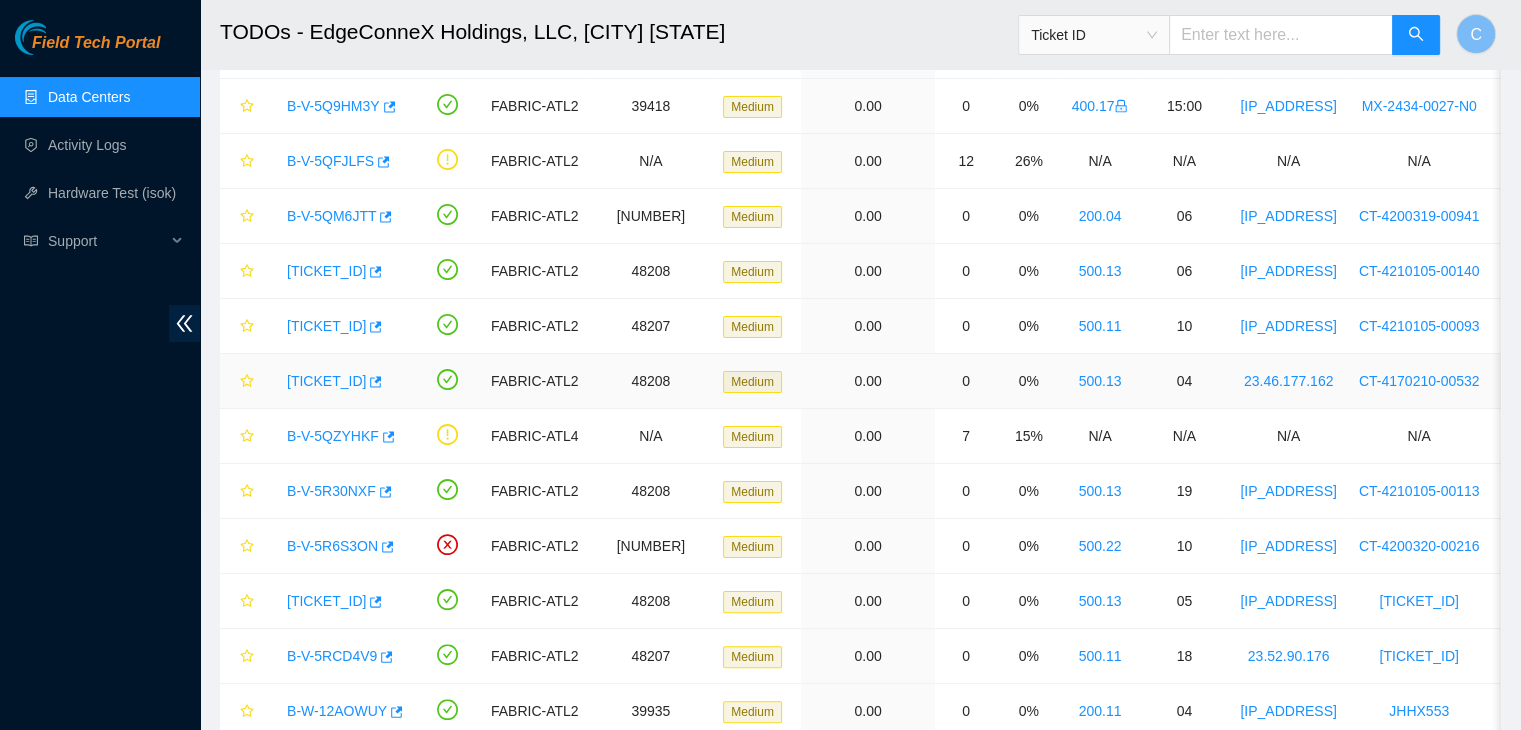 scroll, scrollTop: 345, scrollLeft: 0, axis: vertical 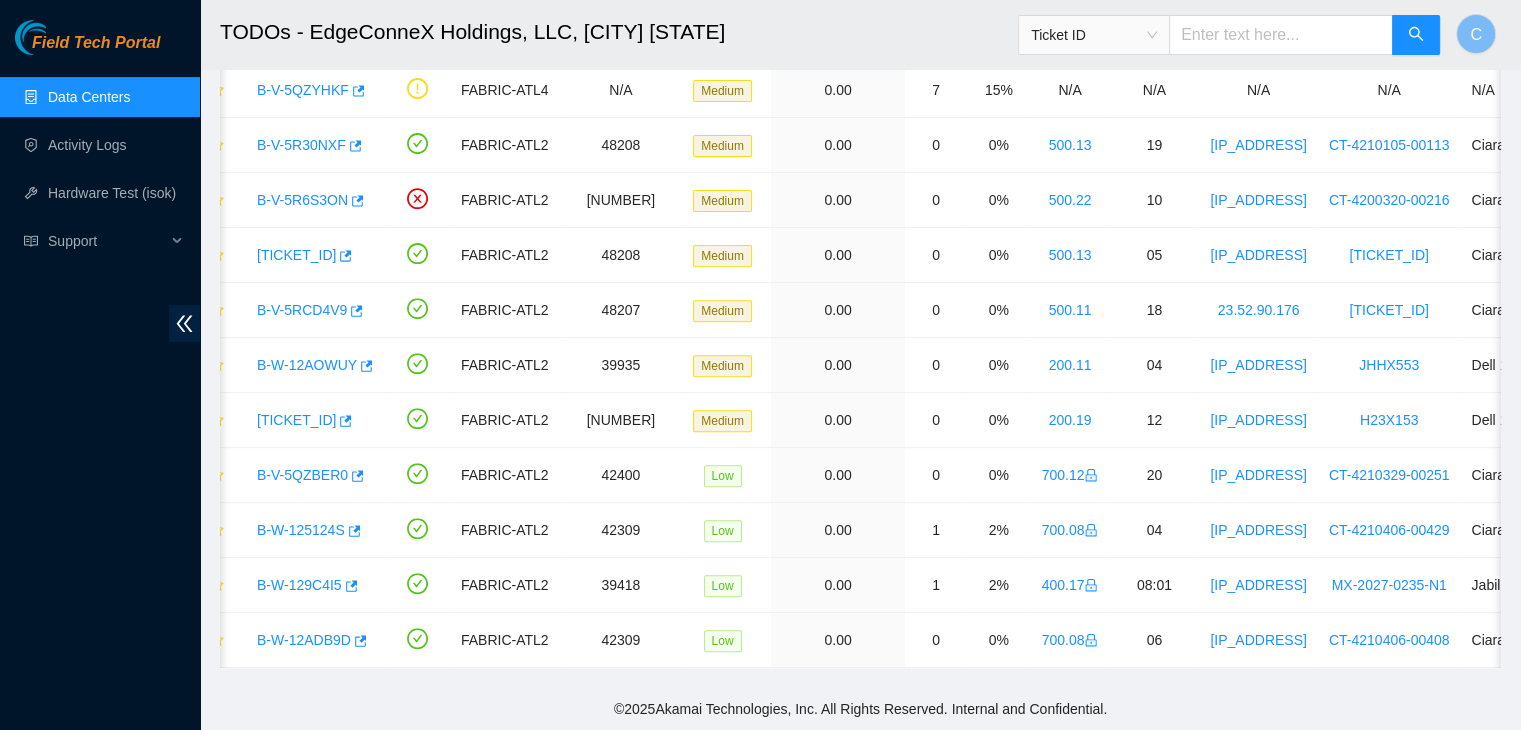 click on "Data Centers" at bounding box center (89, 97) 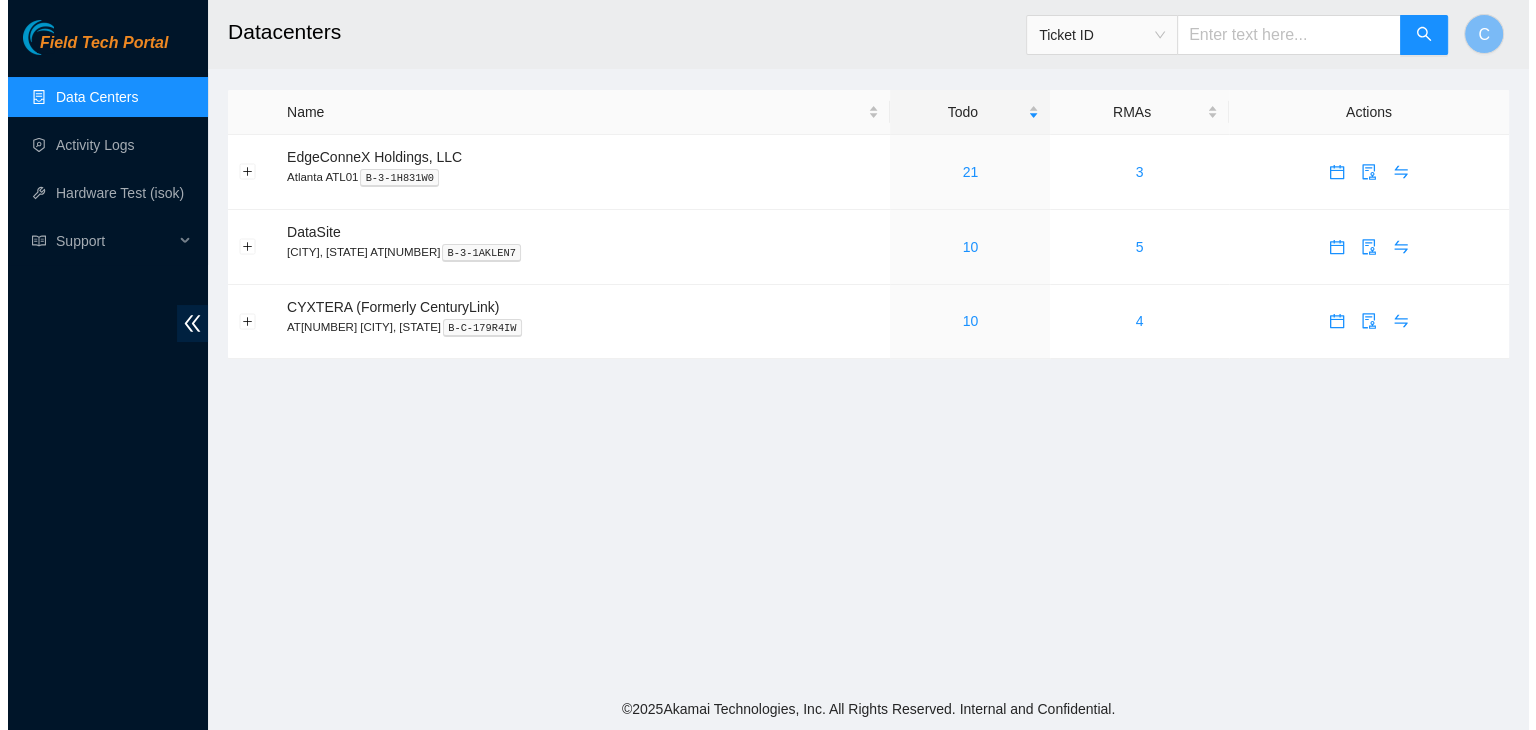scroll, scrollTop: 0, scrollLeft: 0, axis: both 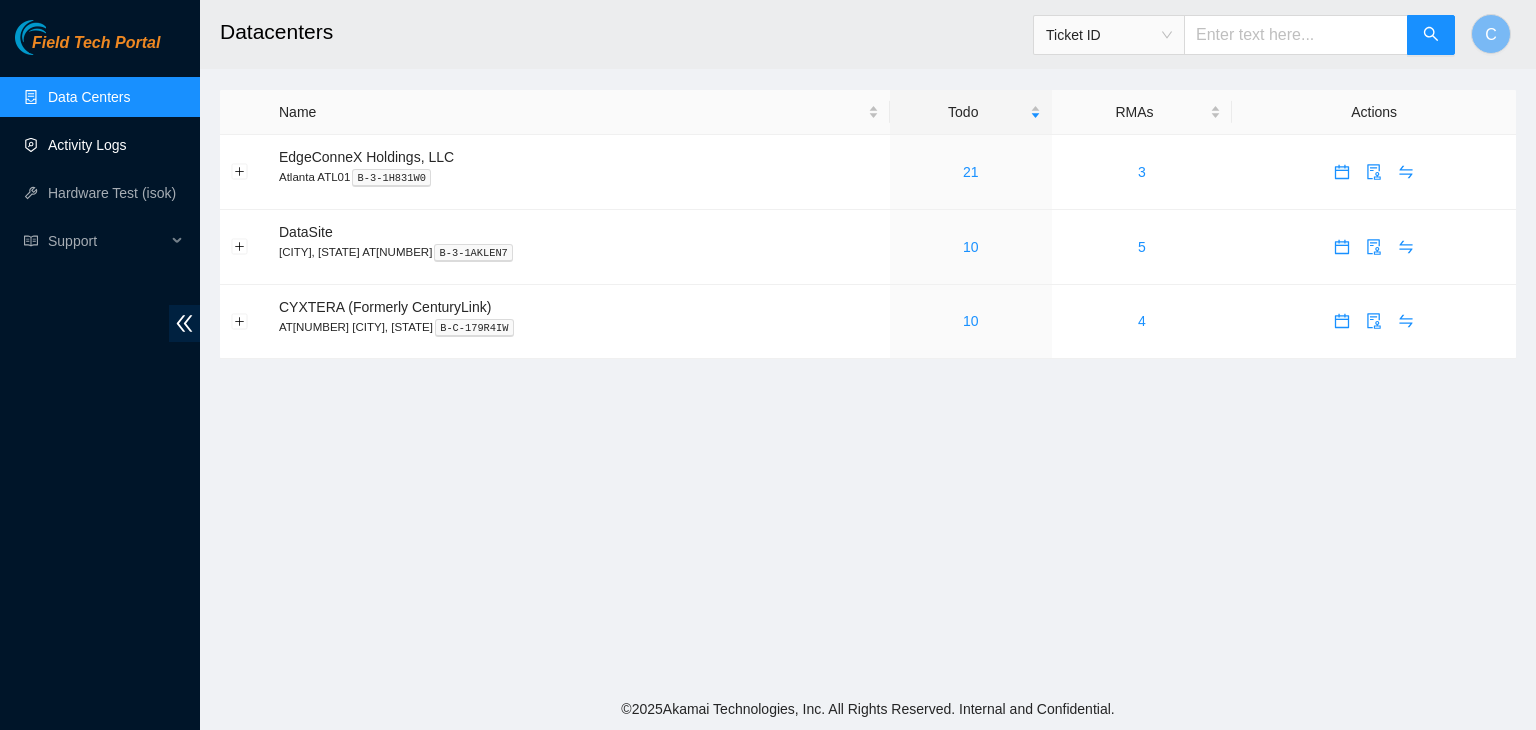 click on "Activity Logs" at bounding box center [87, 145] 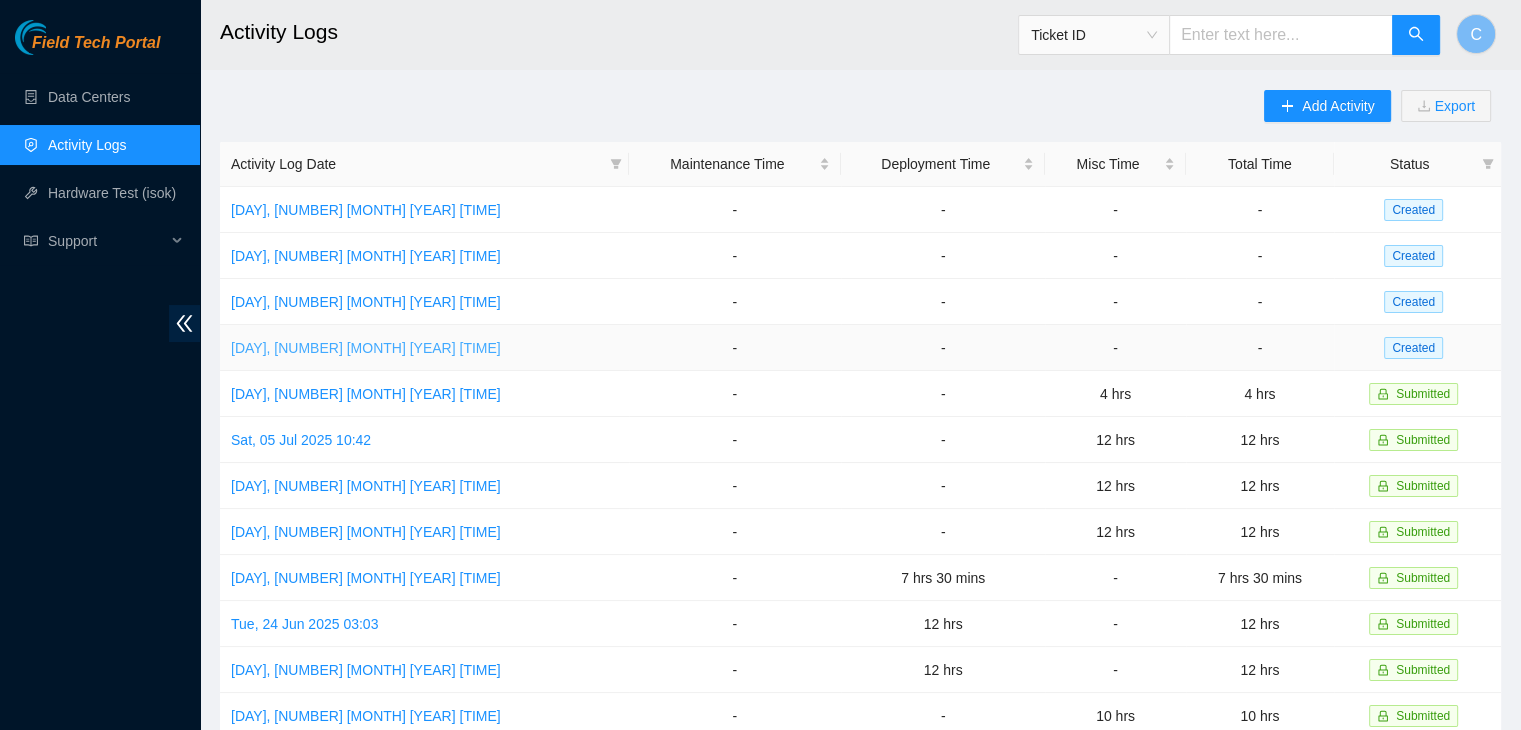 click on "[DAY], [NUMBER] [MONTH] [YEAR] [TIME]" at bounding box center (366, 348) 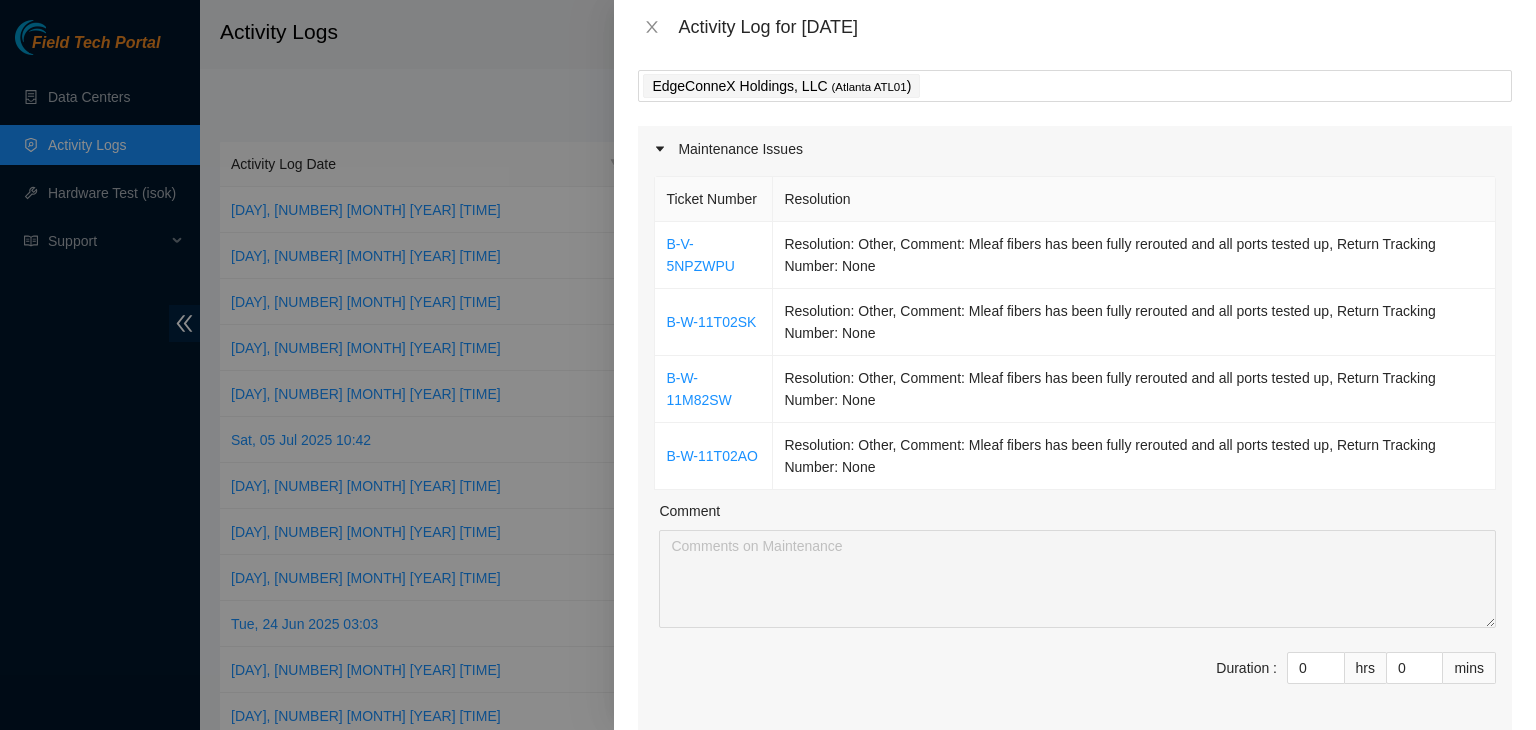 scroll, scrollTop: 0, scrollLeft: 0, axis: both 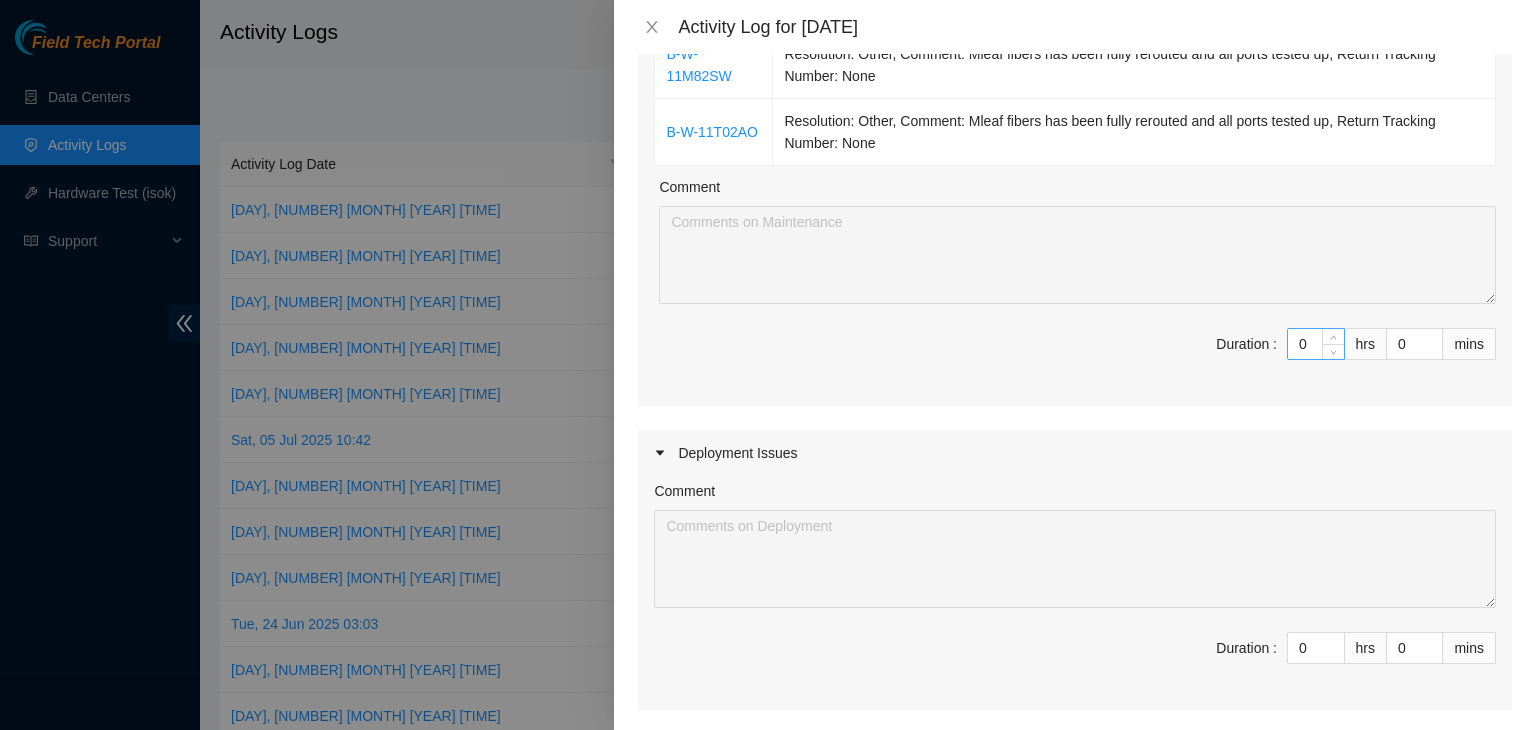 click on "0" at bounding box center [1316, 344] 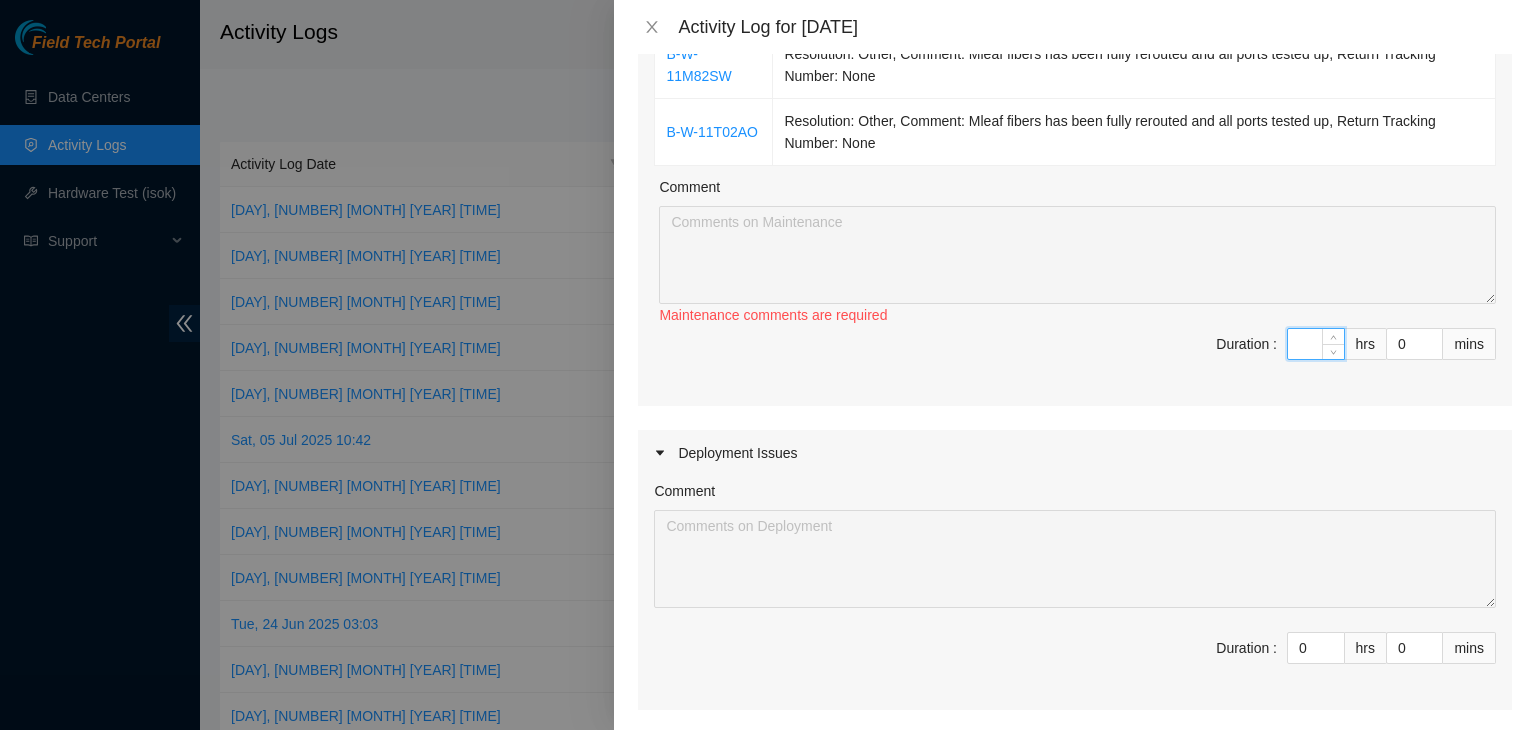 type on "5" 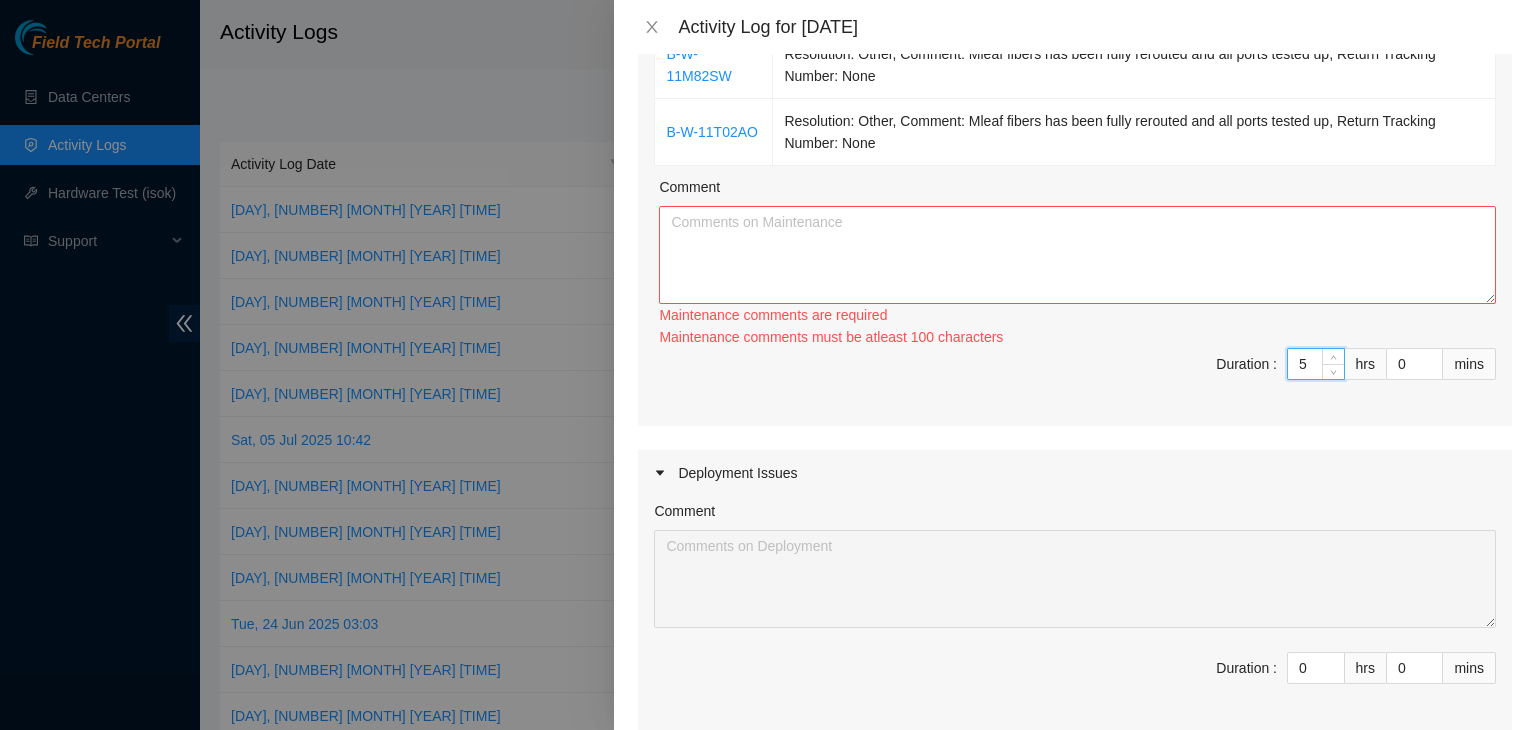 type on "5" 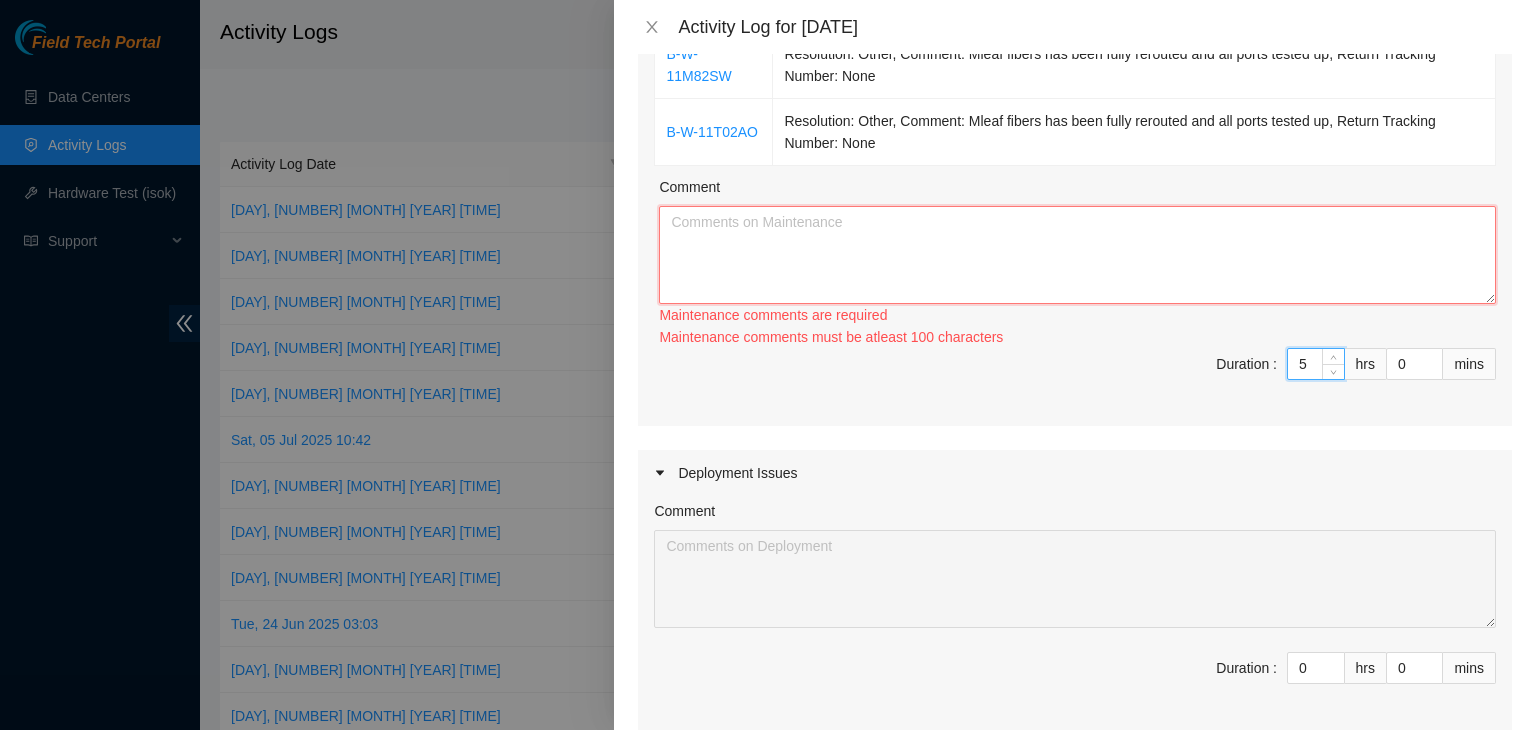 click on "Comment" at bounding box center (1077, 255) 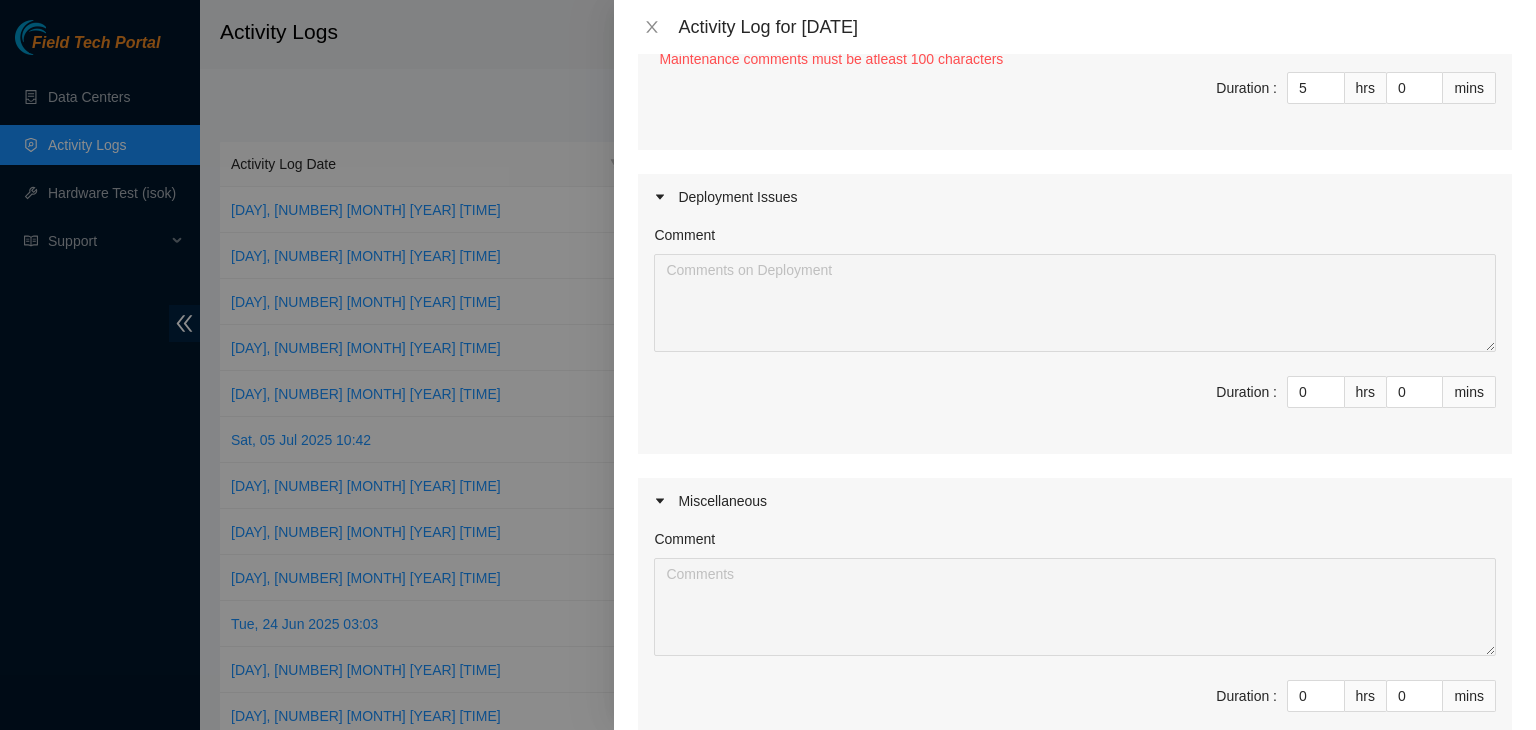 scroll, scrollTop: 920, scrollLeft: 0, axis: vertical 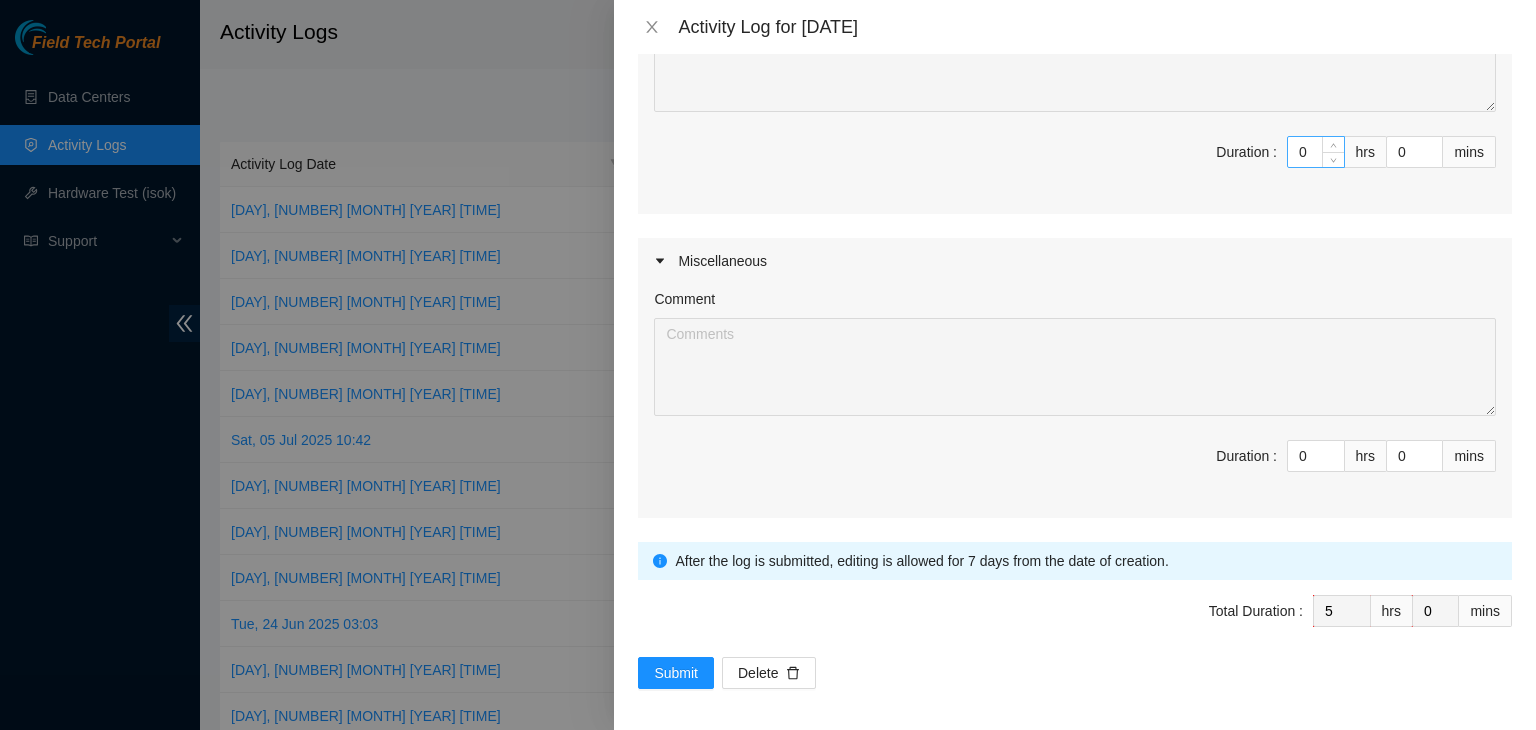 type on "Closed out tickets that have been completed. labeled fibers that were missing labels throughout colo" 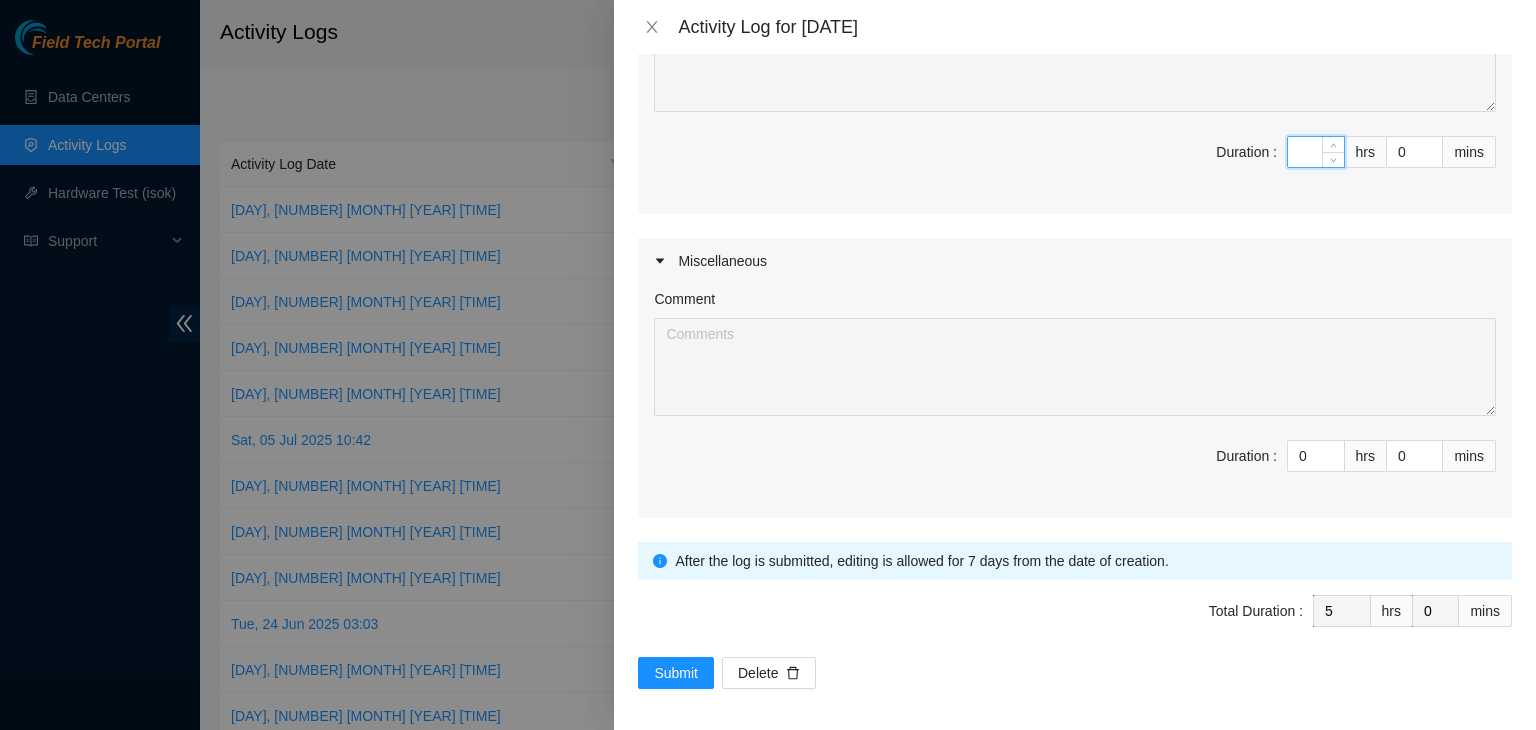type on "5" 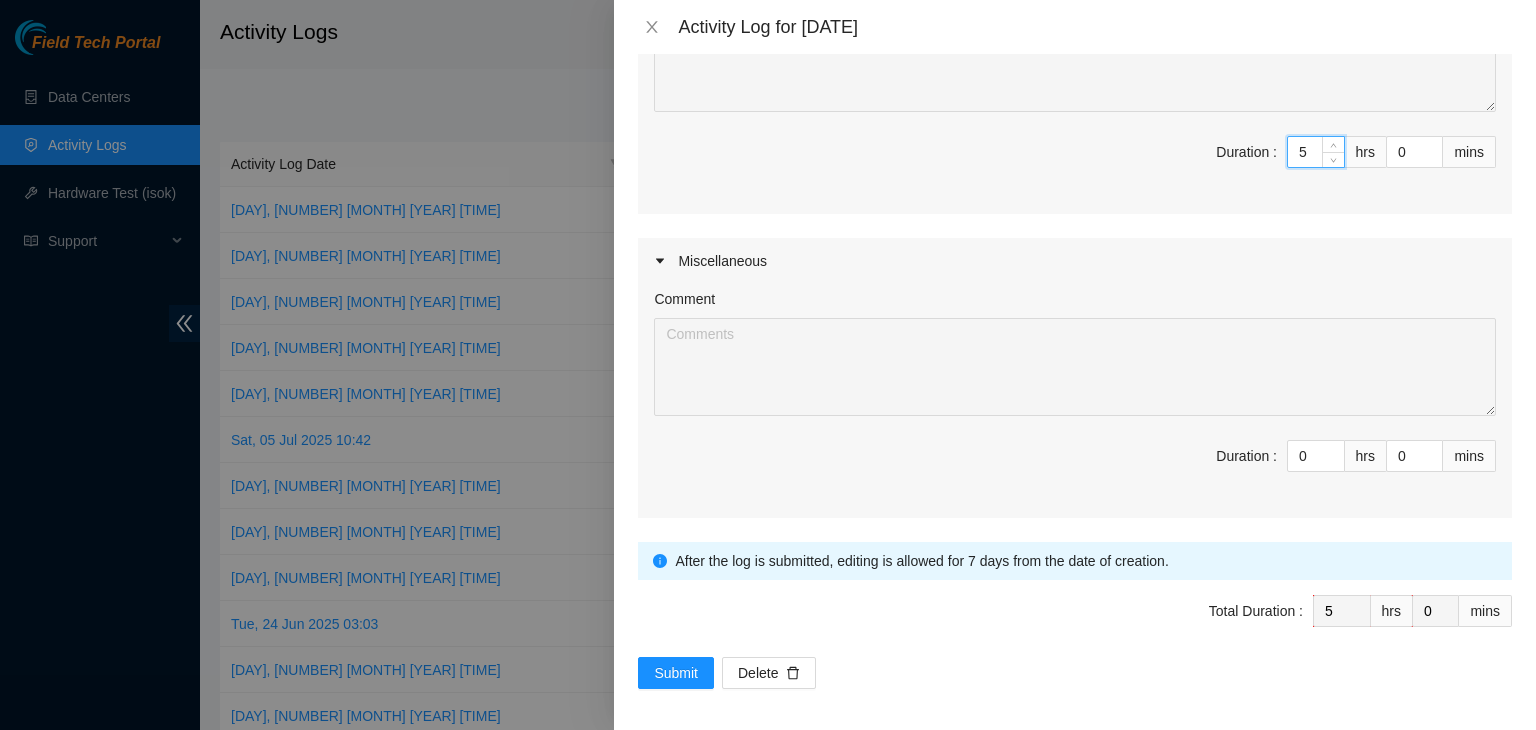 type on "10" 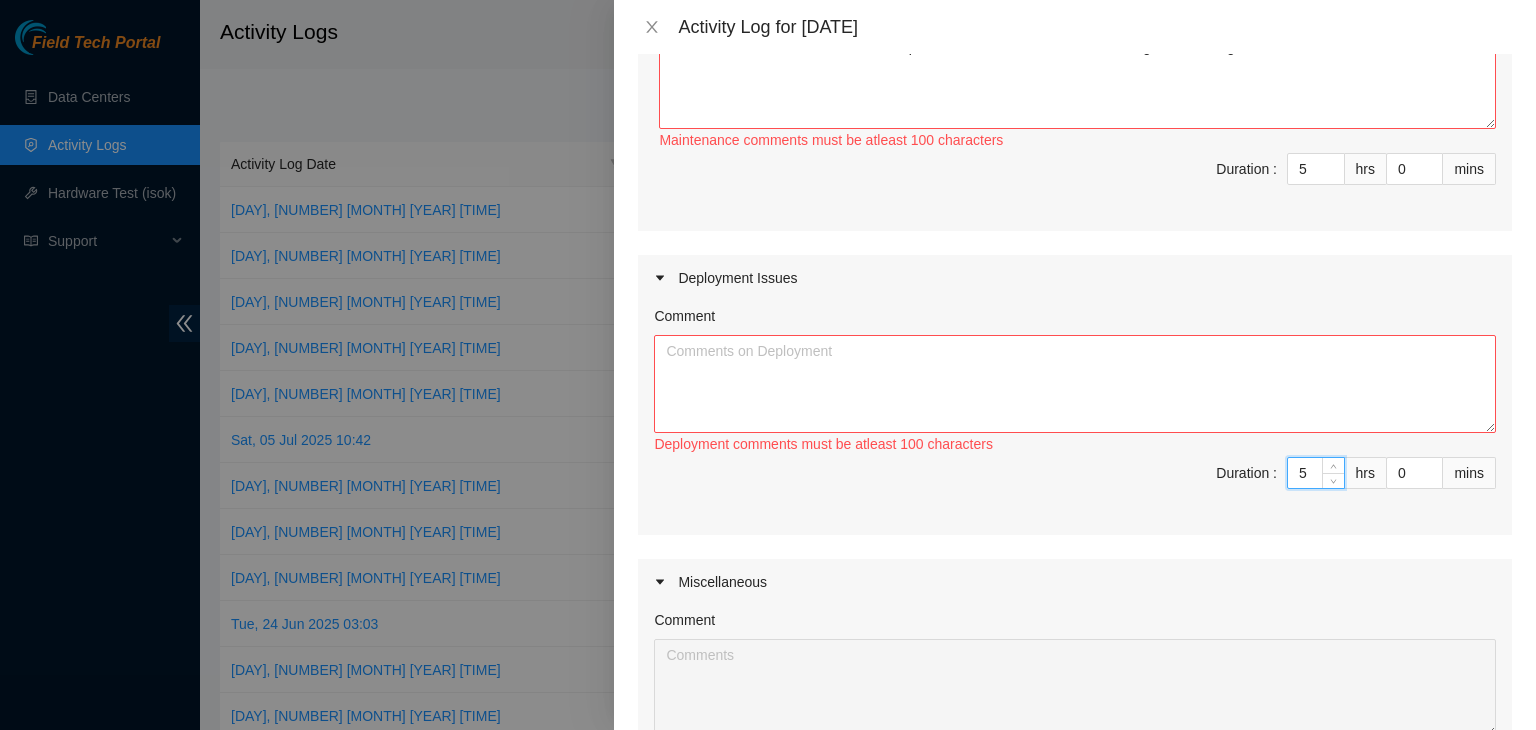 scroll, scrollTop: 590, scrollLeft: 0, axis: vertical 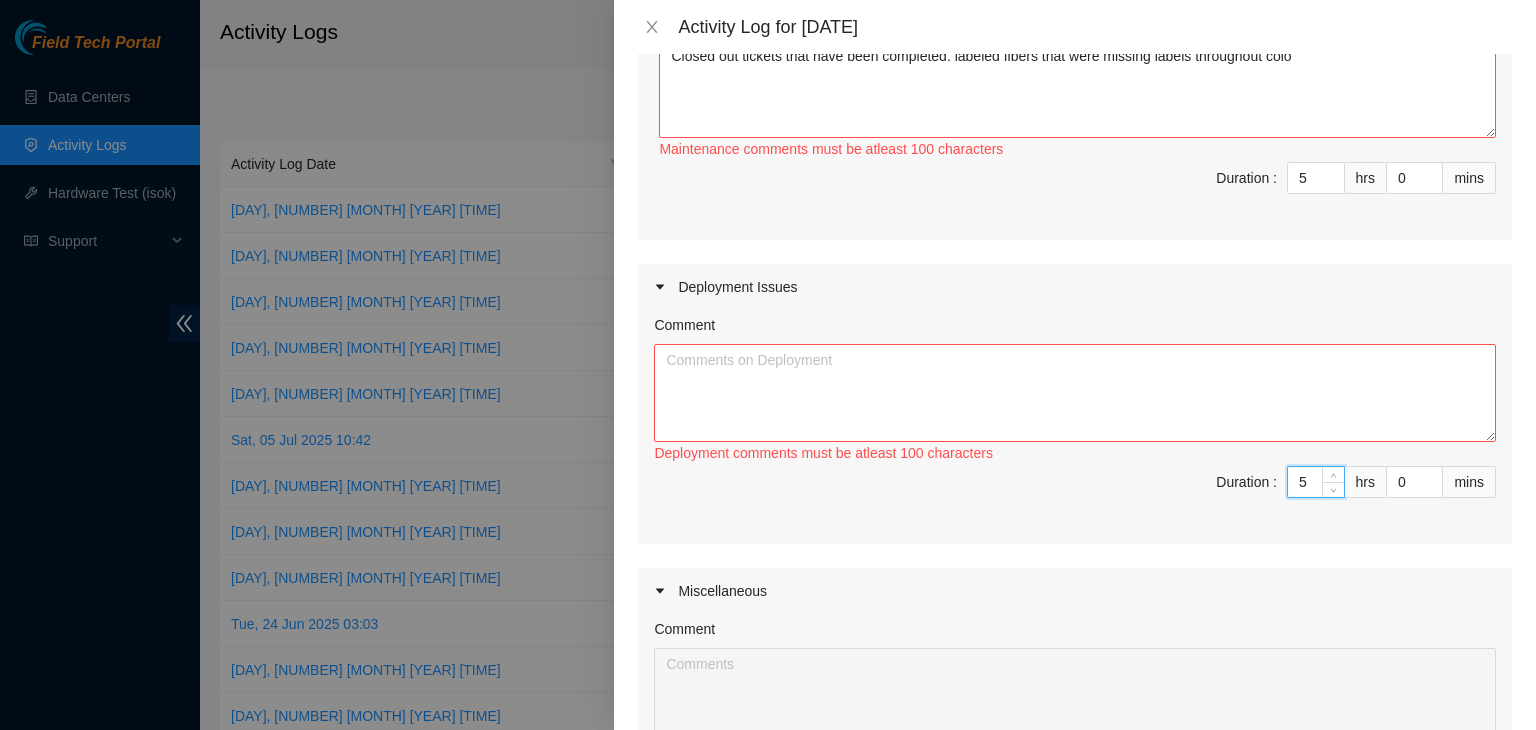 type on "5" 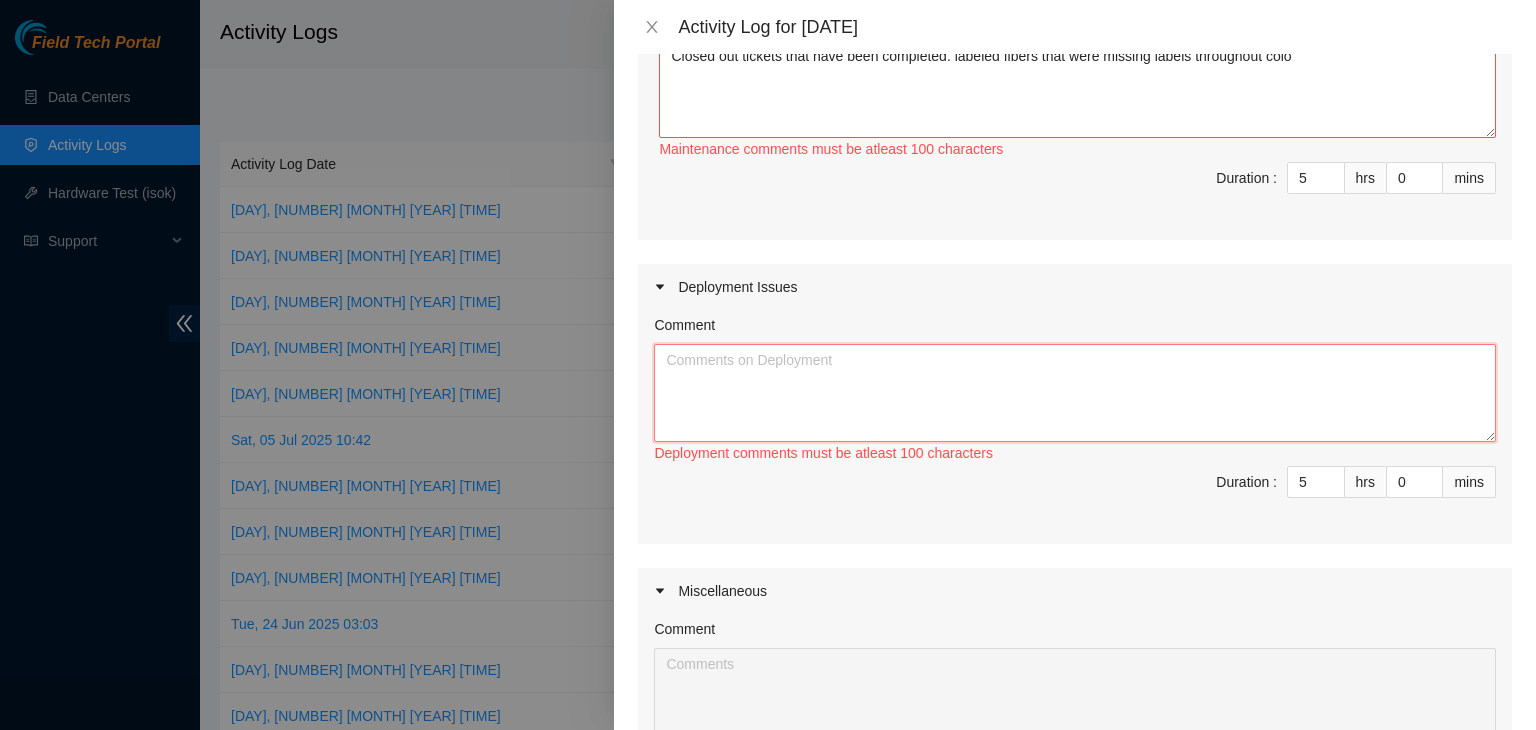 click on "Comment" at bounding box center [1075, 393] 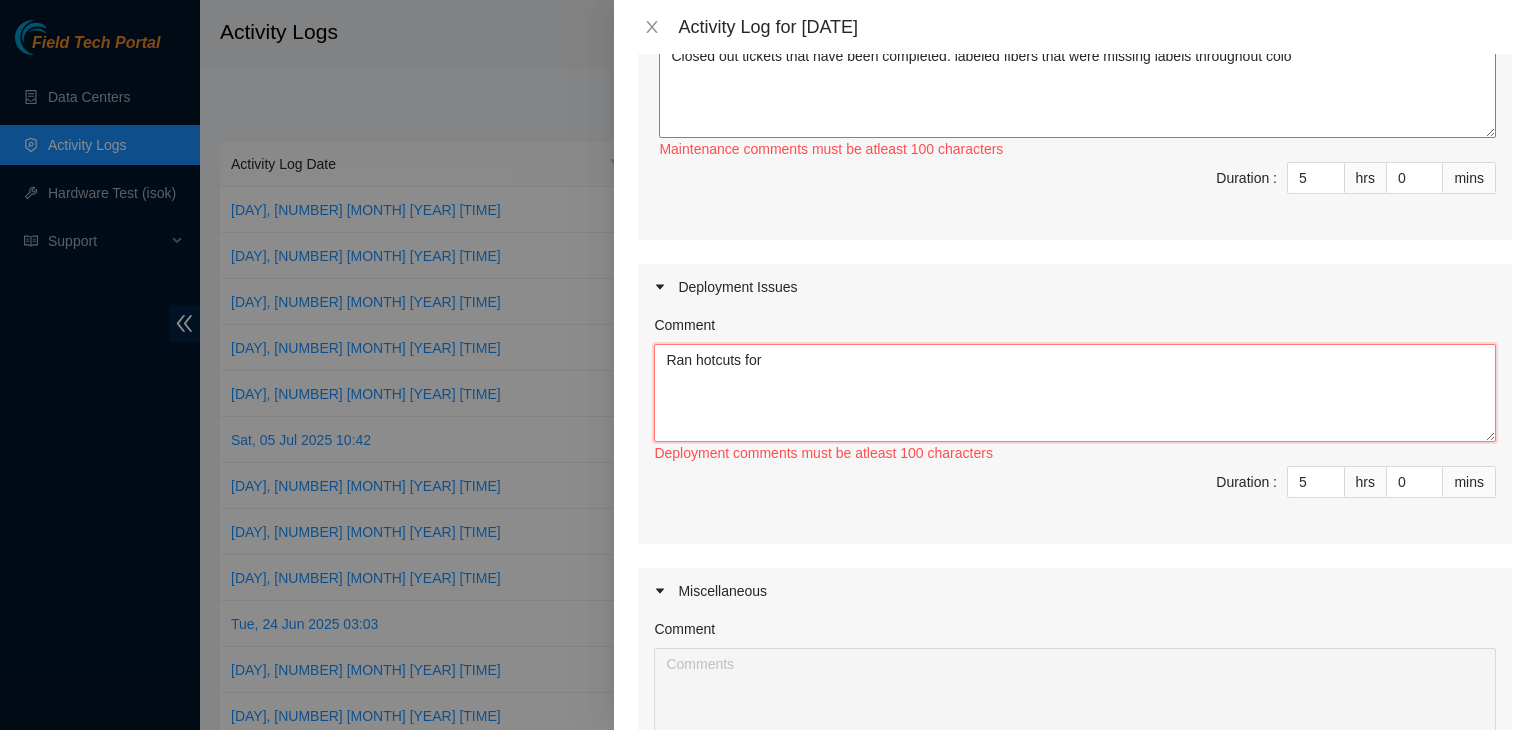 click on "Ran hotcuts for" at bounding box center (1075, 393) 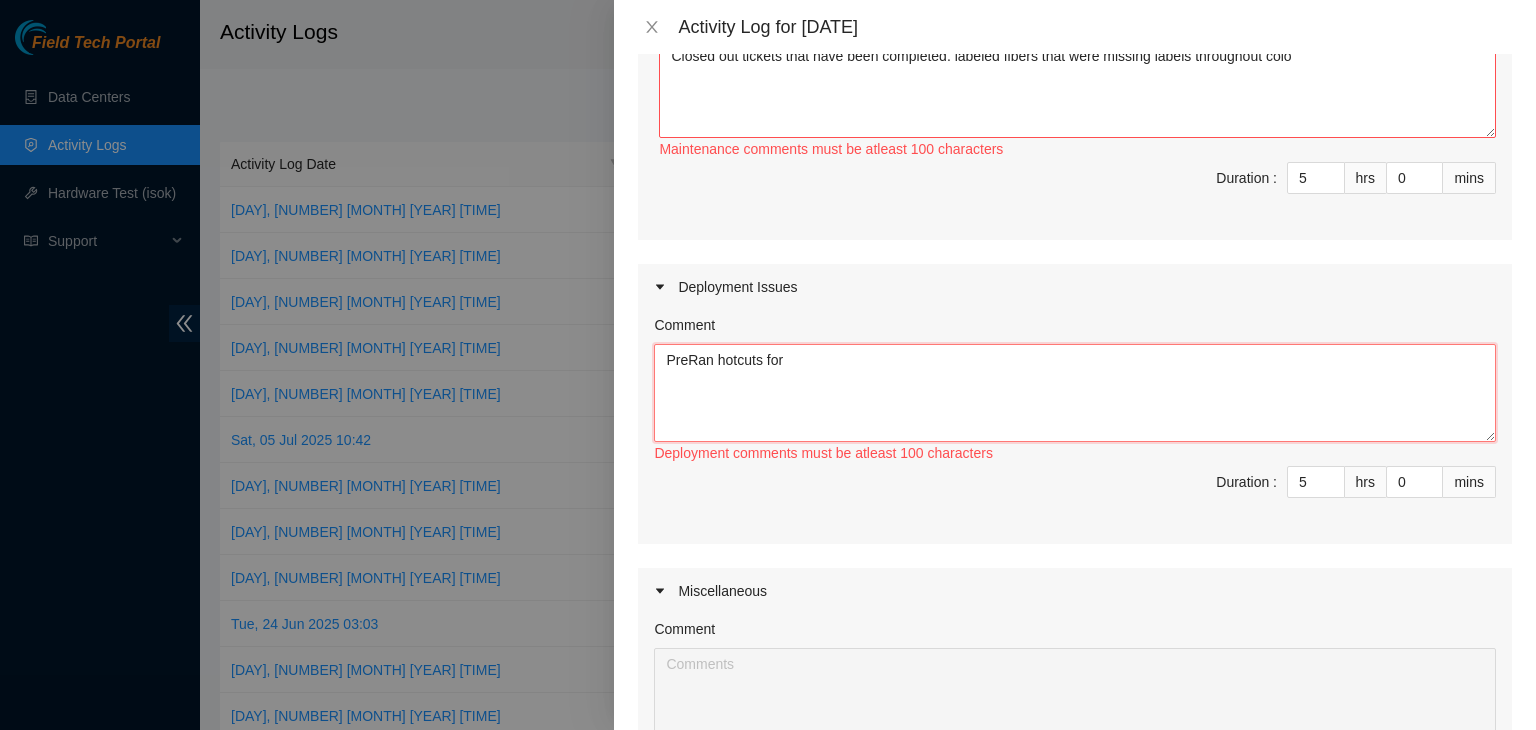 click on "PreRan hotcuts for" at bounding box center [1075, 393] 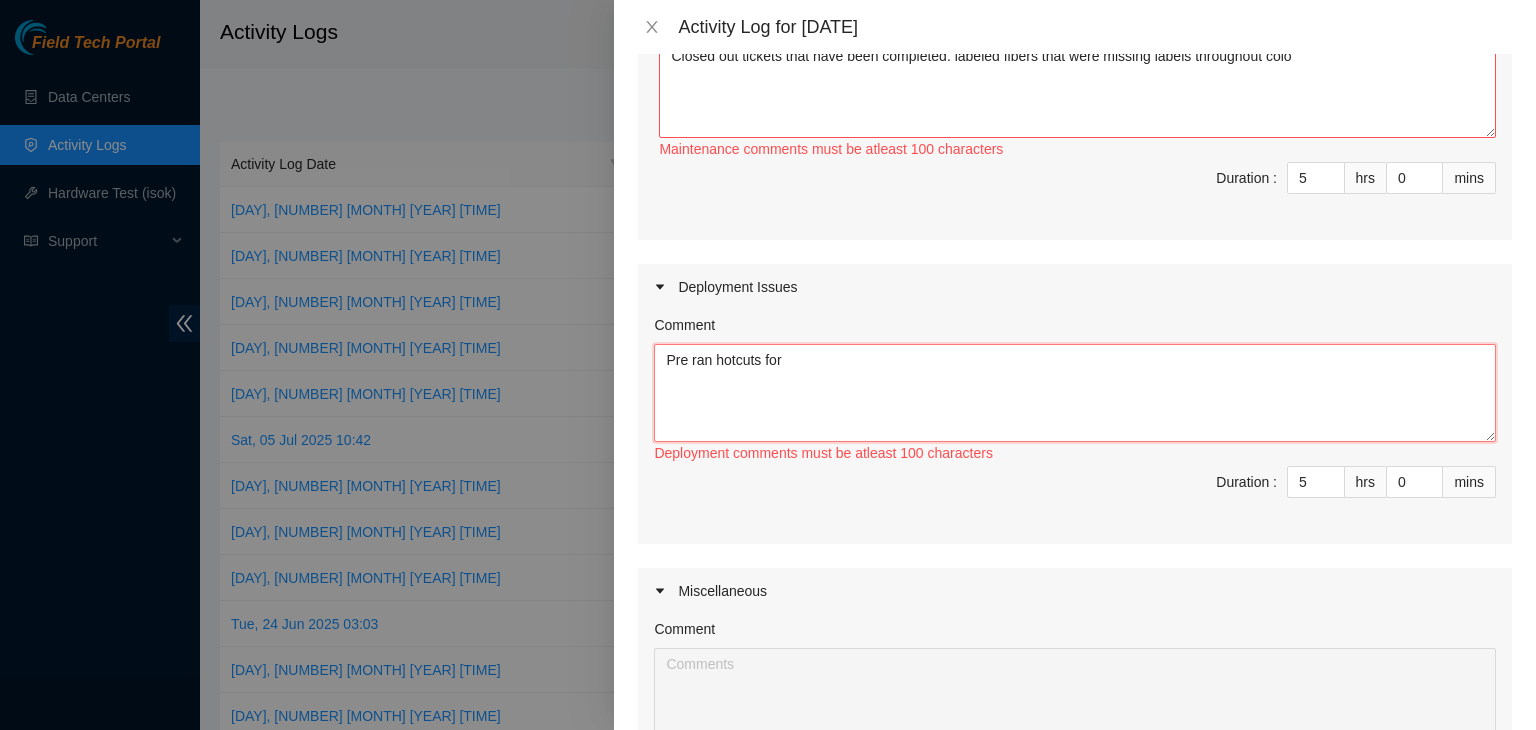 click on "Pre ran hotcuts for" at bounding box center [1075, 393] 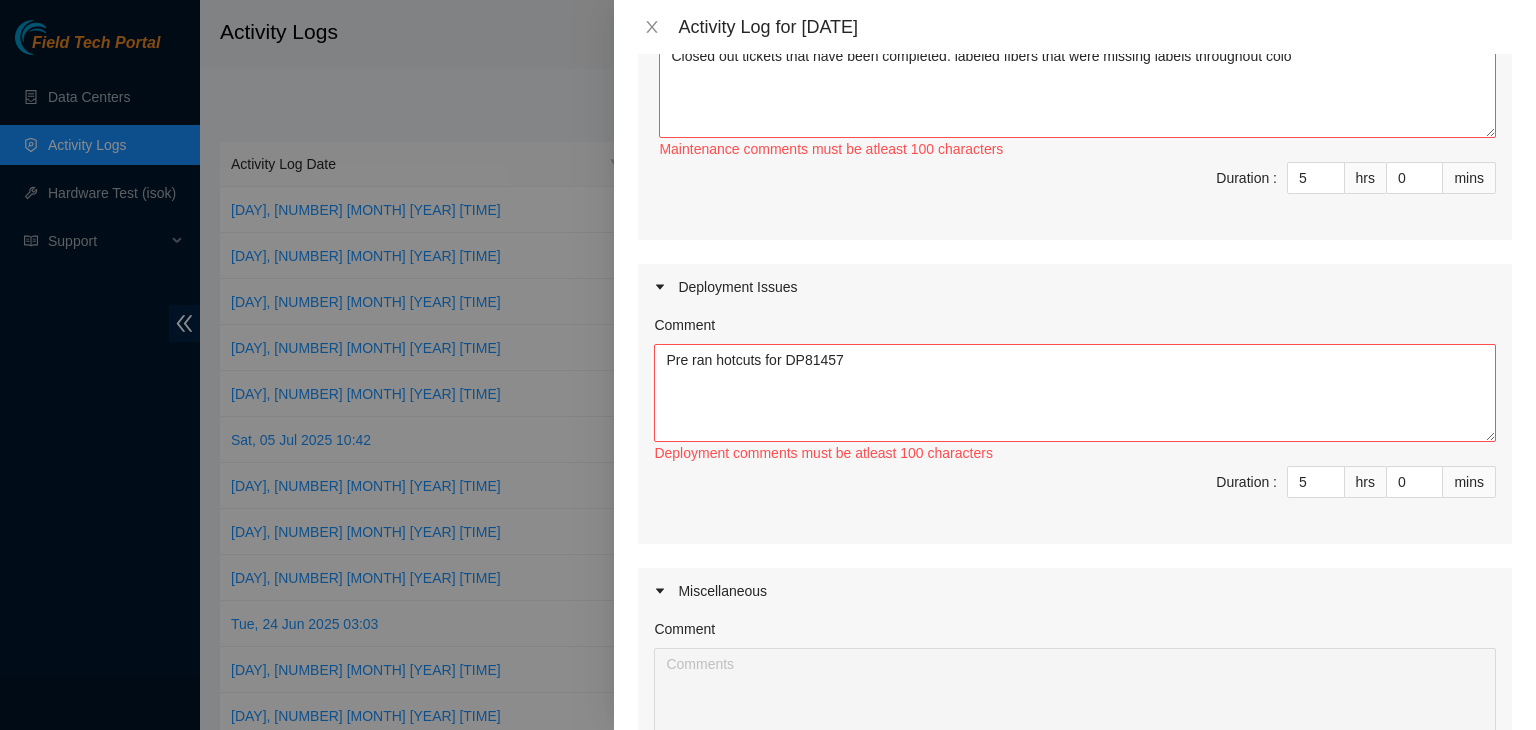 click on "Miscellaneous" at bounding box center [1075, 591] 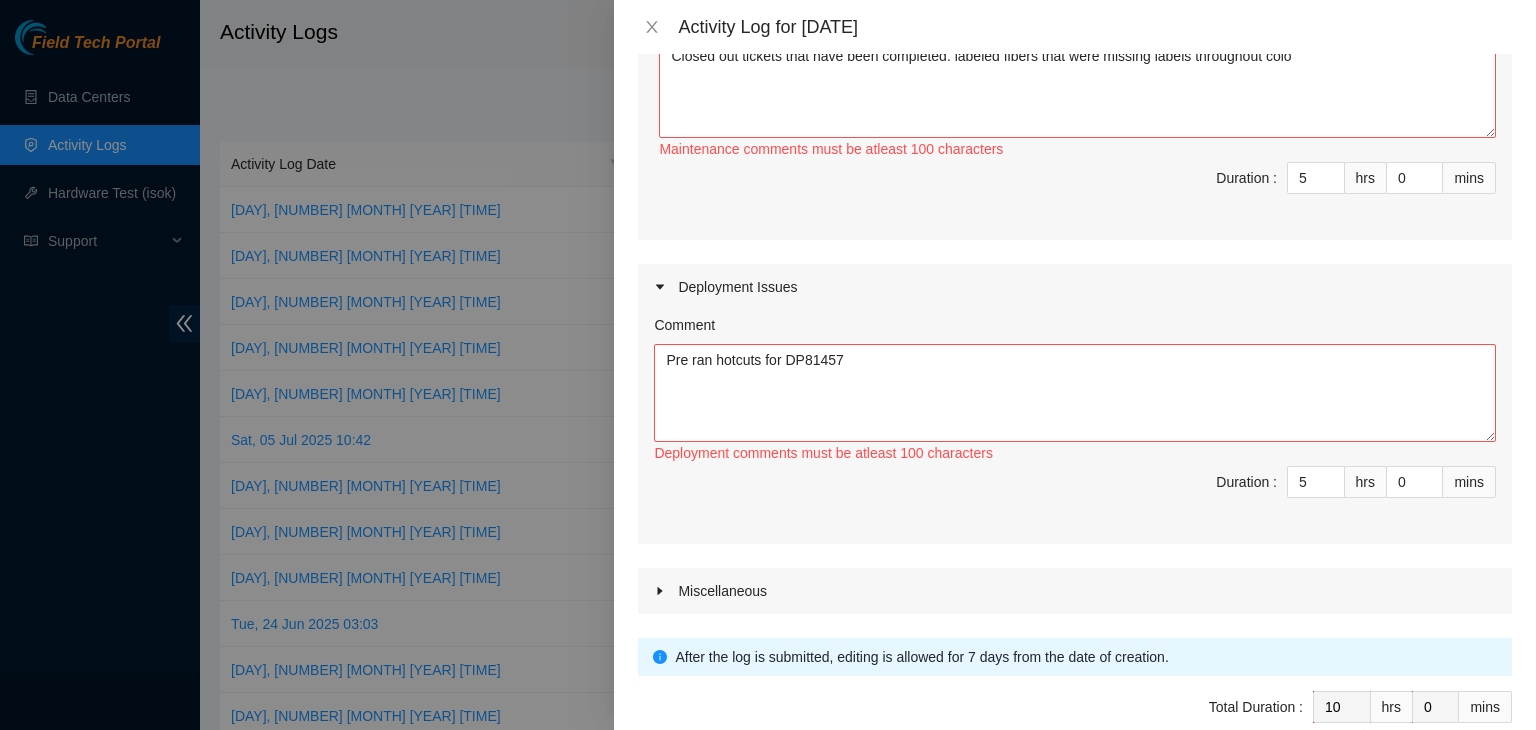 scroll, scrollTop: 710, scrollLeft: 0, axis: vertical 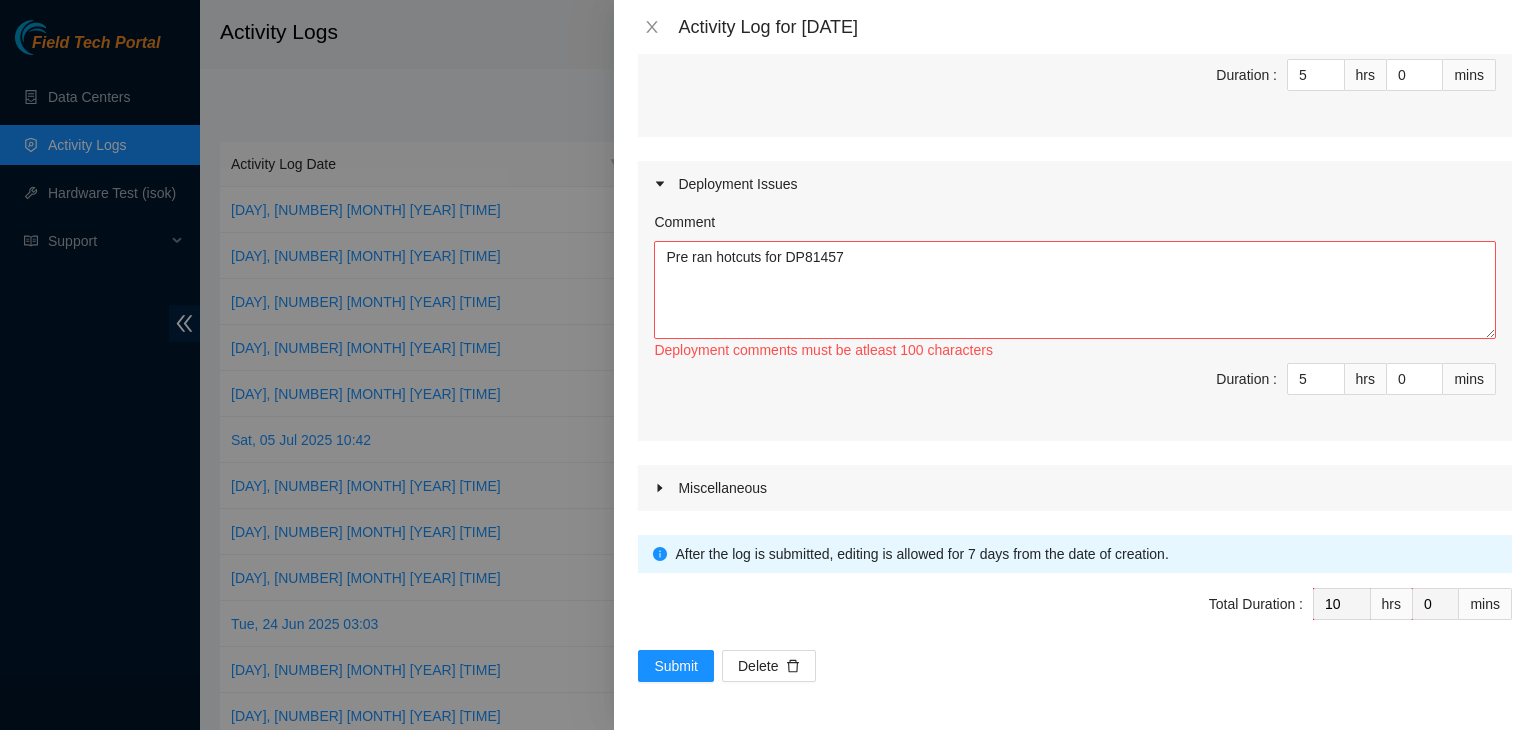 click on "Deployment comments must be atleast 100 characters" at bounding box center (1075, 350) 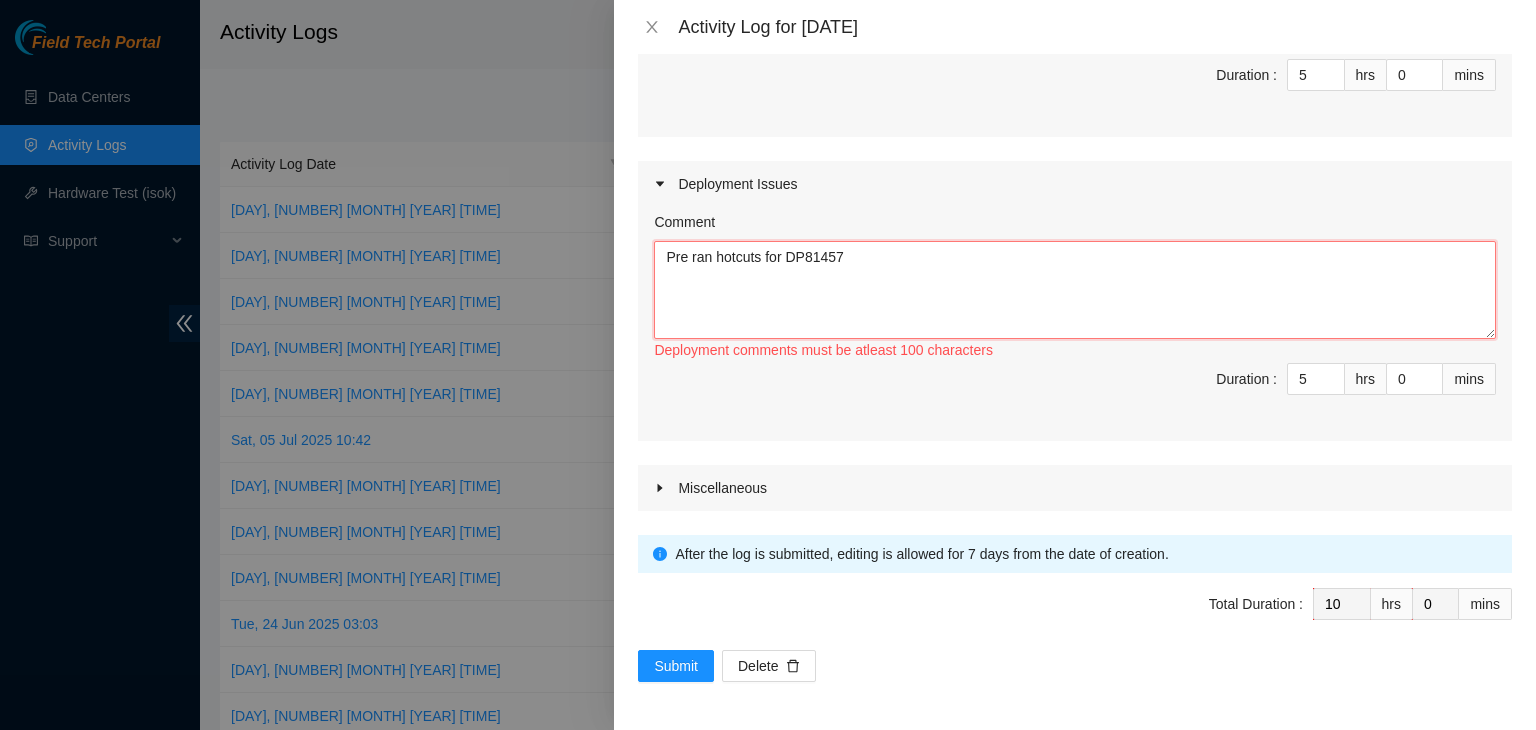 click on "Pre ran hotcuts for DP81457" at bounding box center [1075, 290] 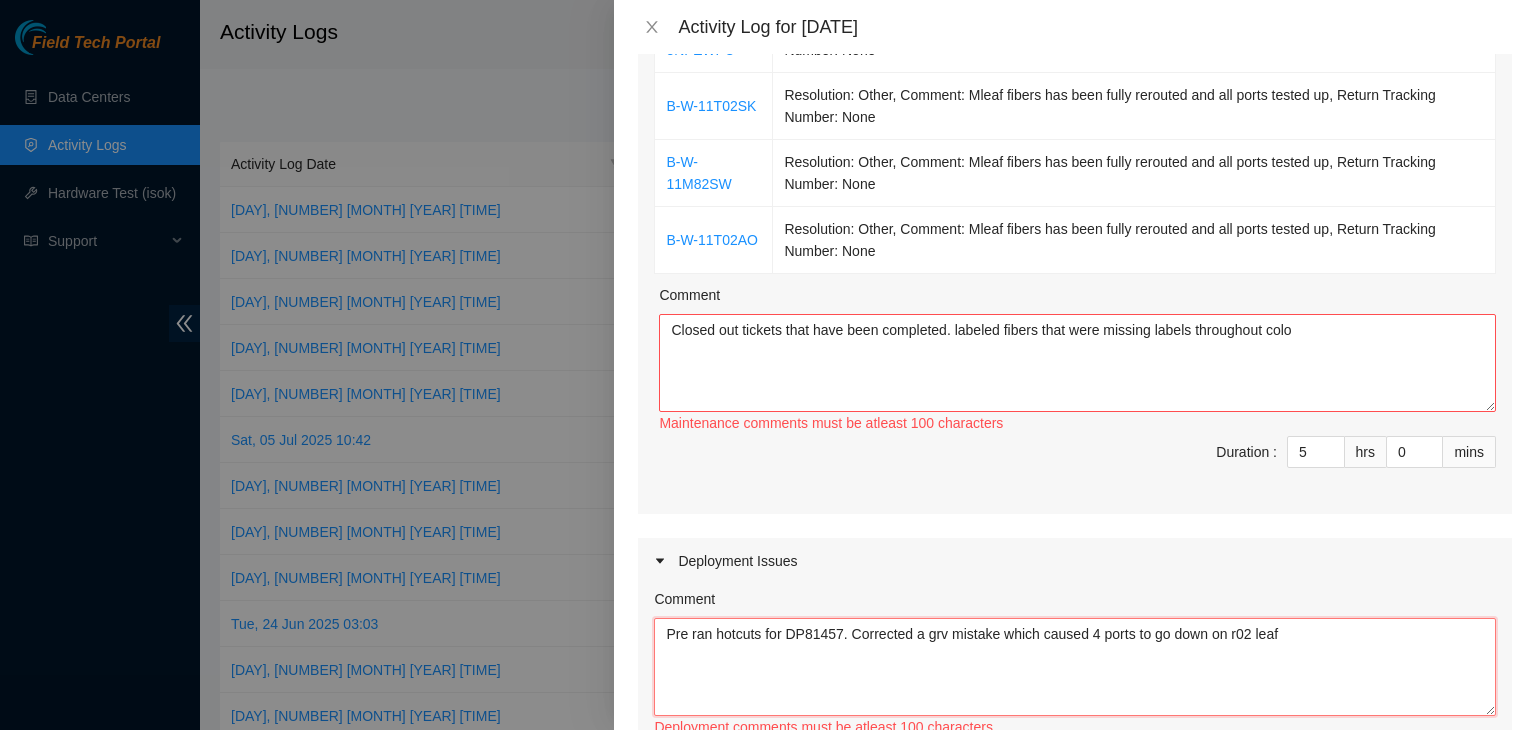 scroll, scrollTop: 298, scrollLeft: 0, axis: vertical 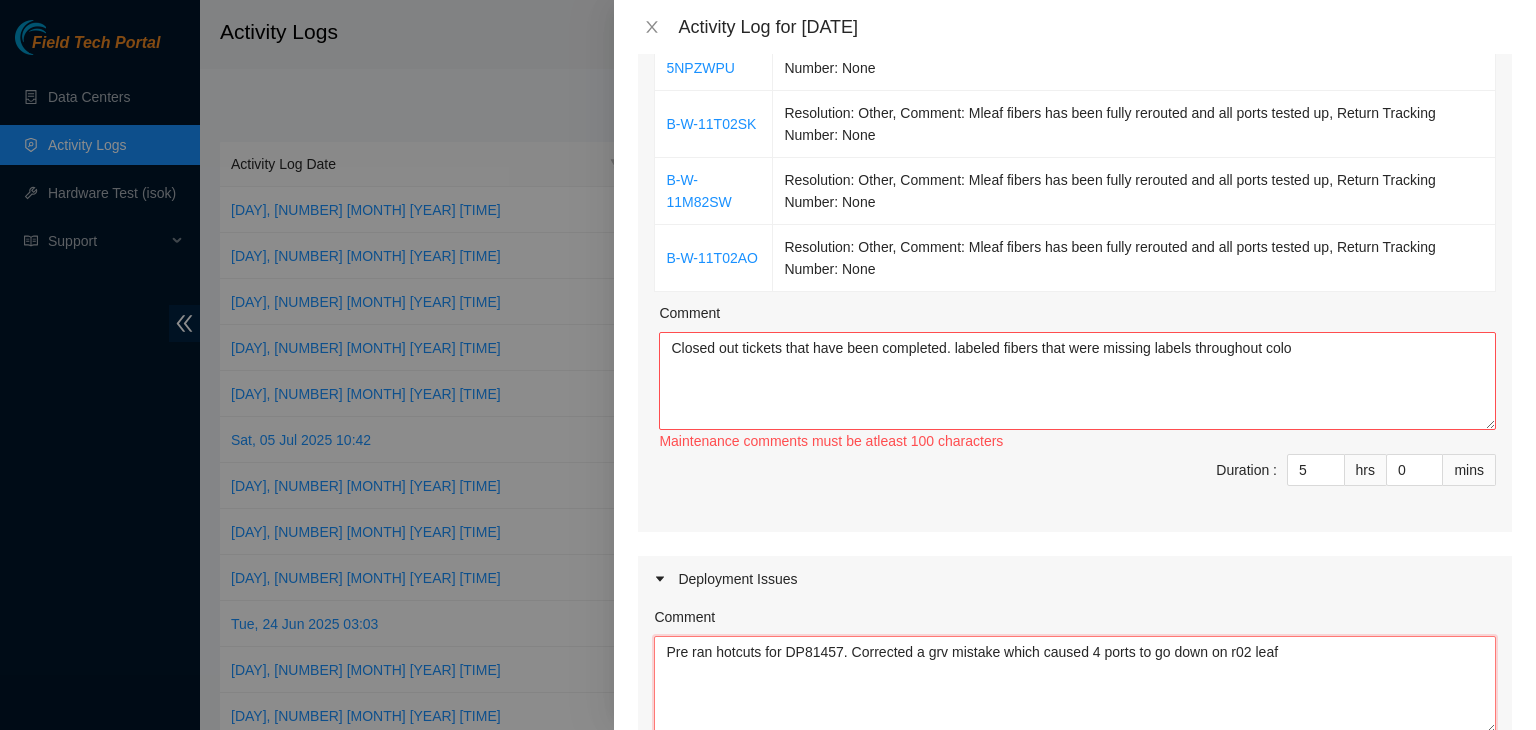 type on "Pre ran hotcuts for DP81457. Corrected a grv mistake which caused 4 ports to go down on r02 leaf" 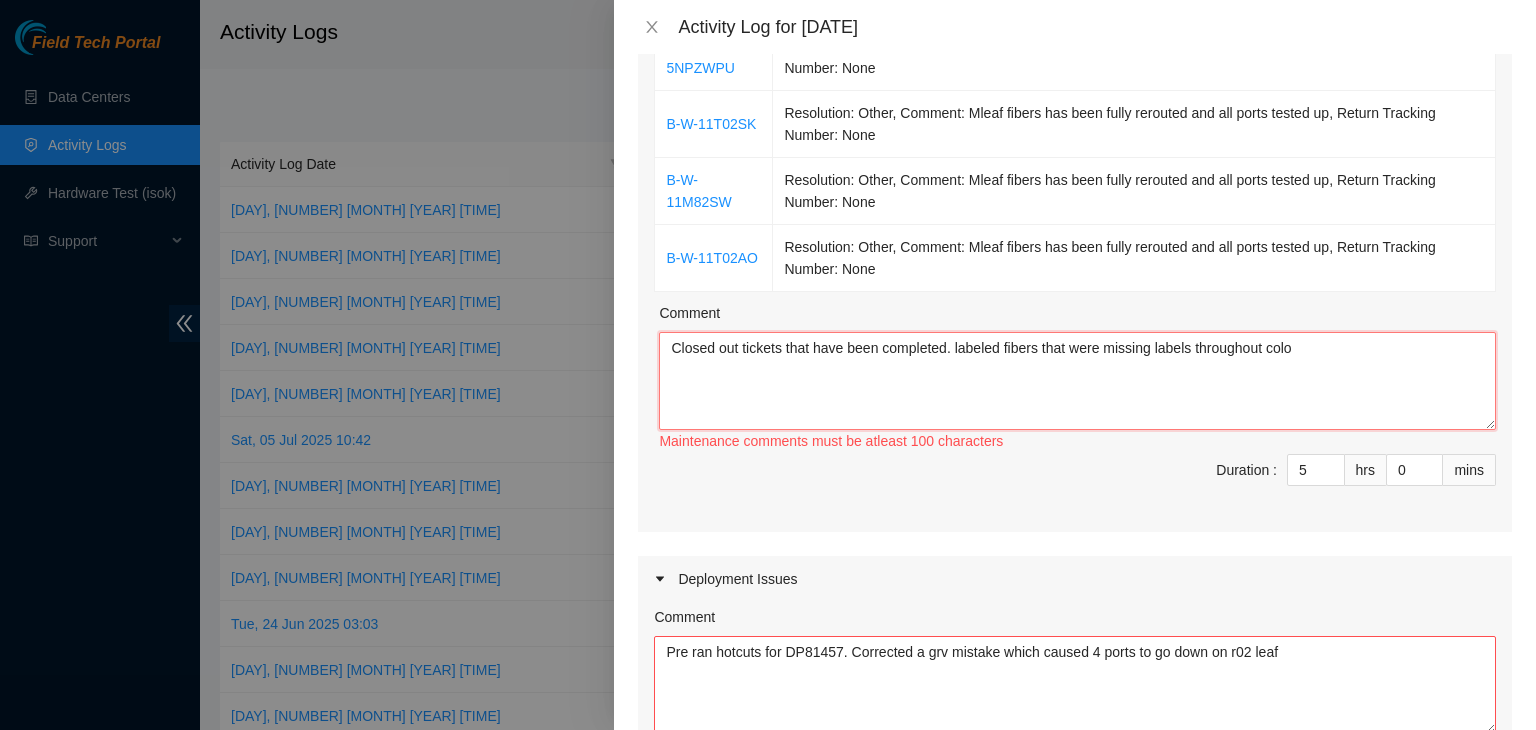 click on "Closed out tickets that have been completed. labeled fibers that were missing labels throughout colo" at bounding box center (1077, 381) 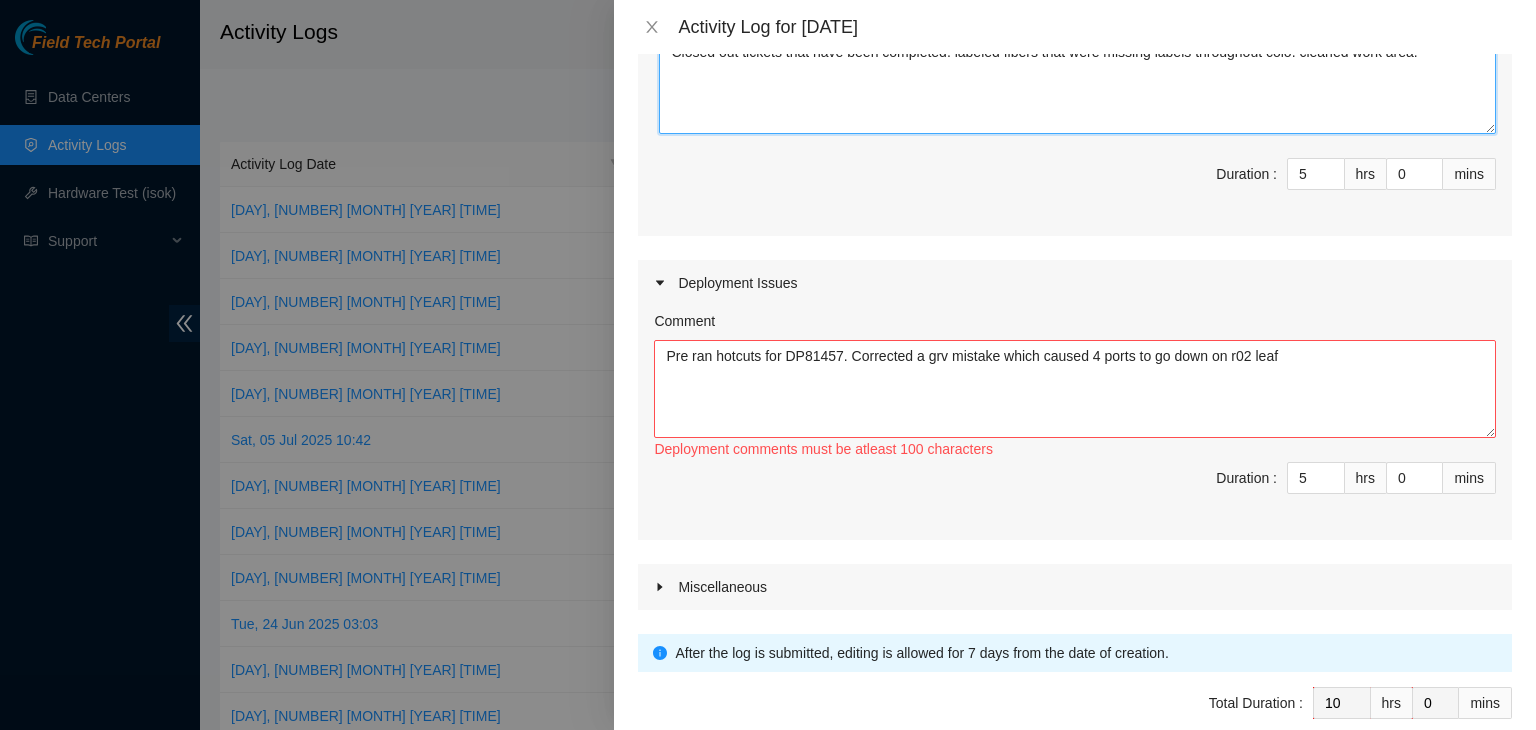 scroll, scrollTop: 598, scrollLeft: 0, axis: vertical 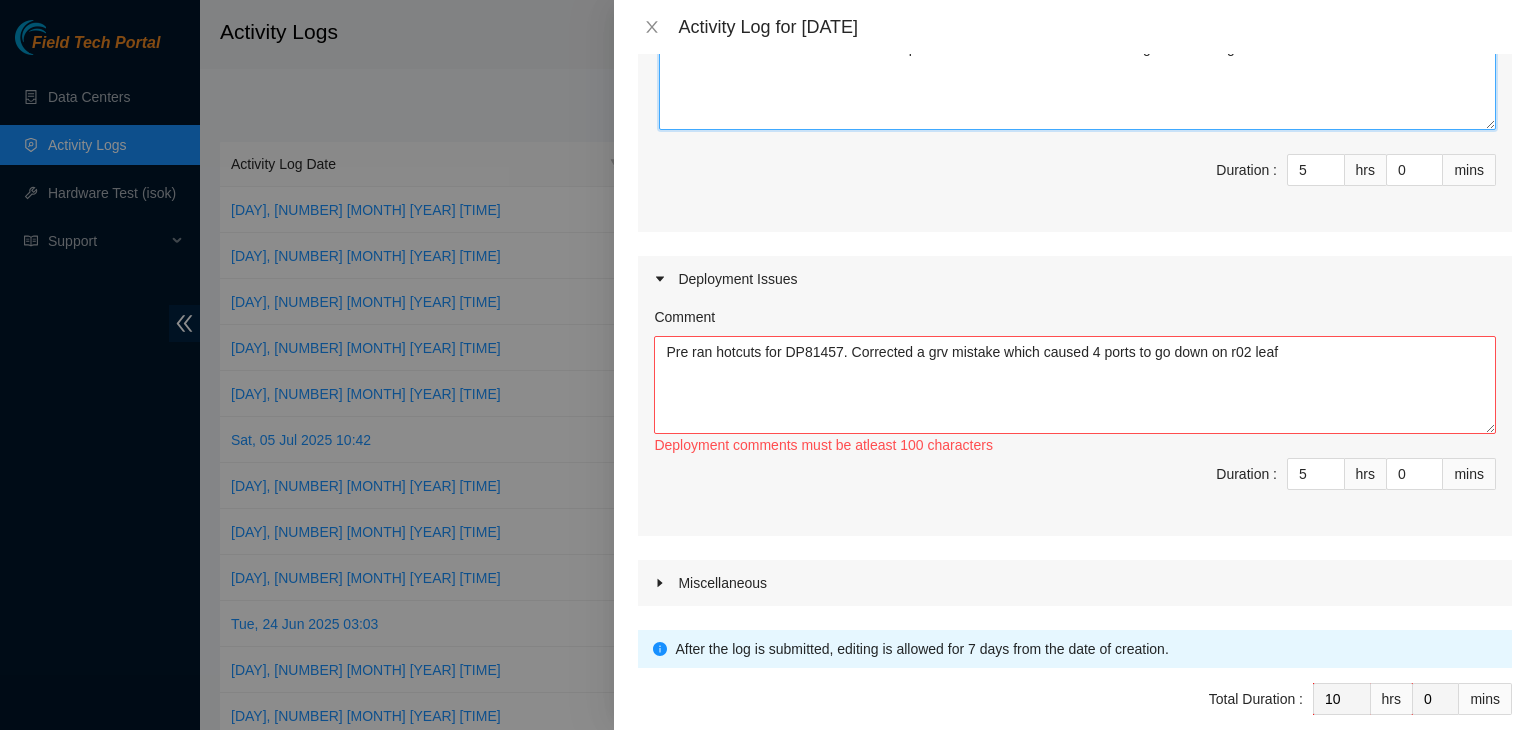 type on "Closed out tickets that have been completed. labeled fibers that were missing labels throughout colo. cleaned work area." 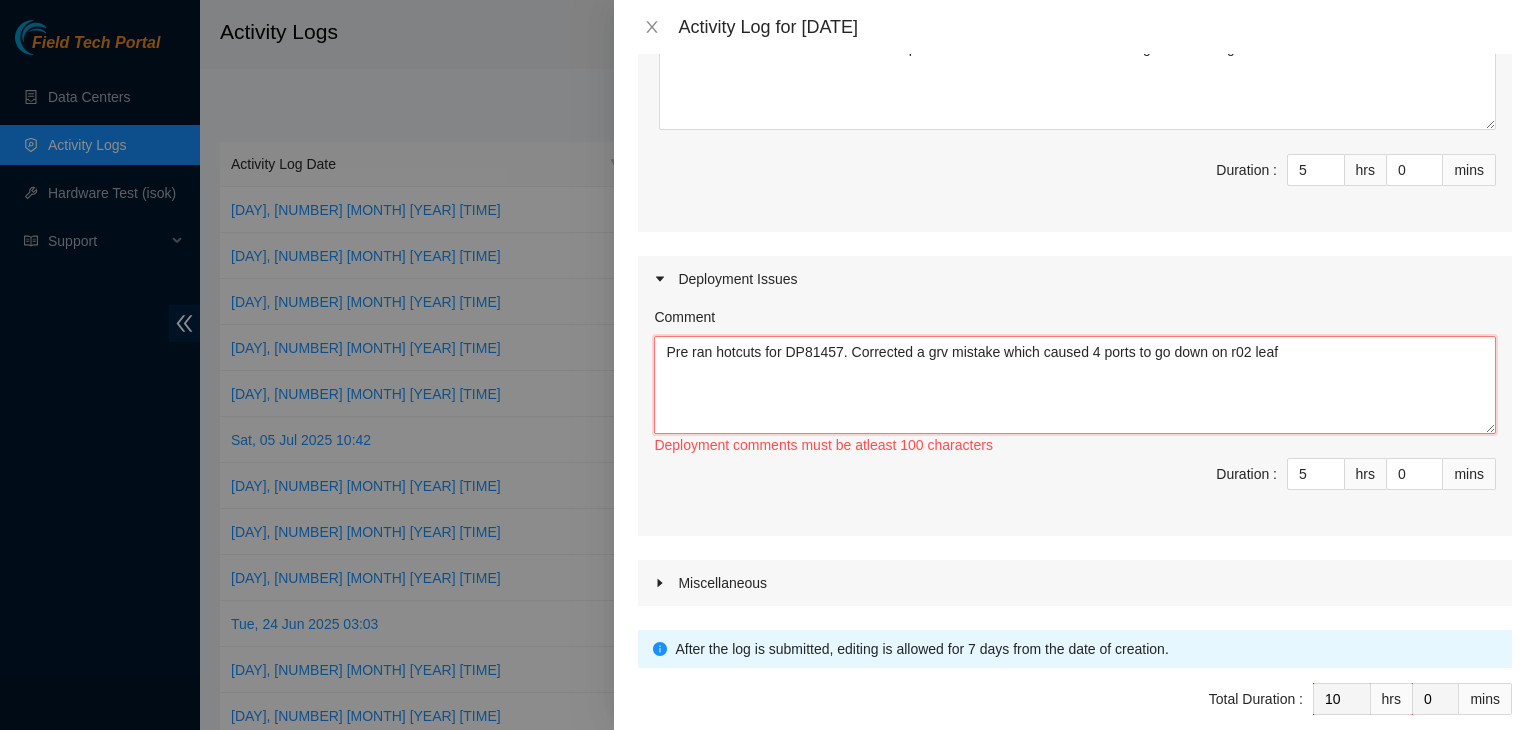 click on "Pre ran hotcuts for DP81457. Corrected a grv mistake which caused 4 ports to go down on r02 leaf" at bounding box center [1075, 385] 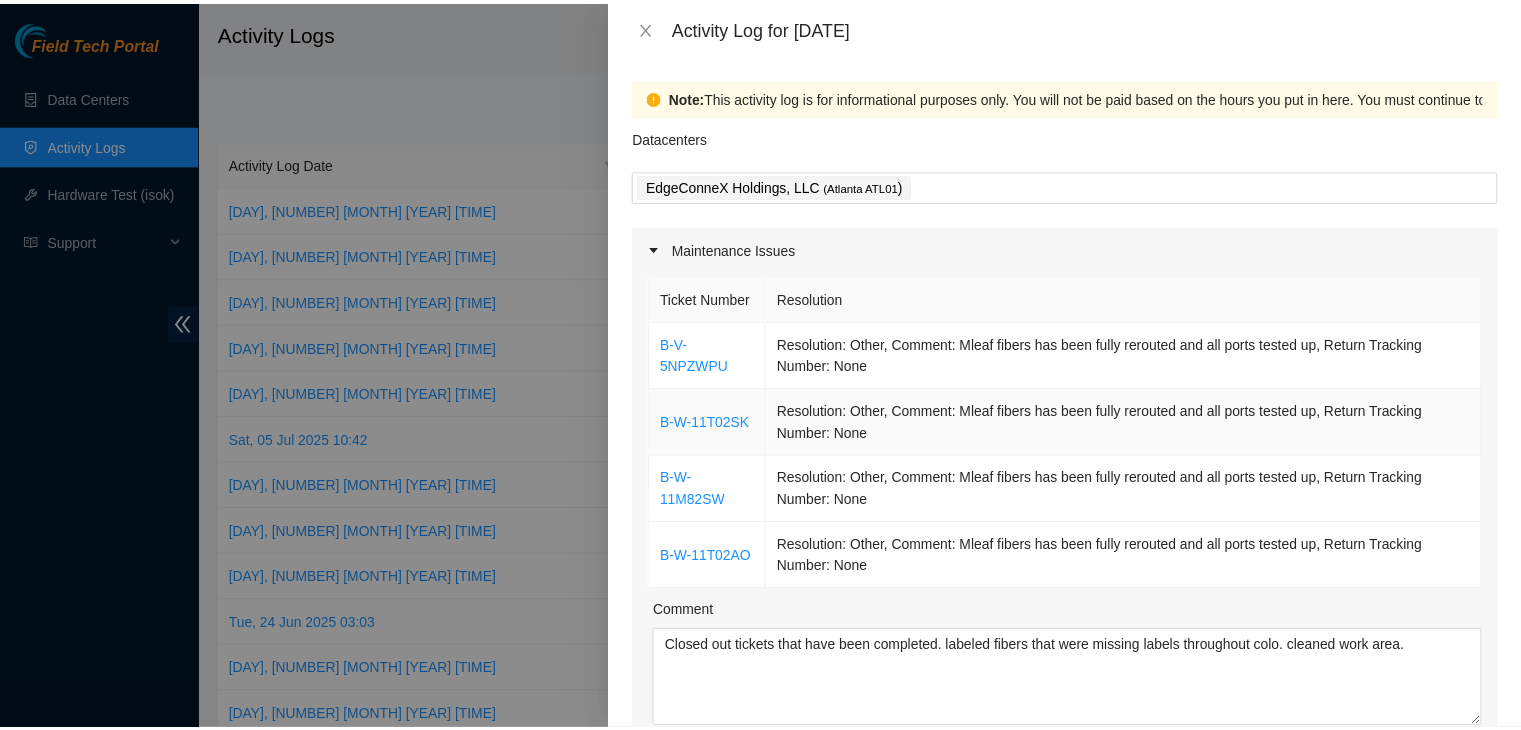 scroll, scrollTop: 710, scrollLeft: 0, axis: vertical 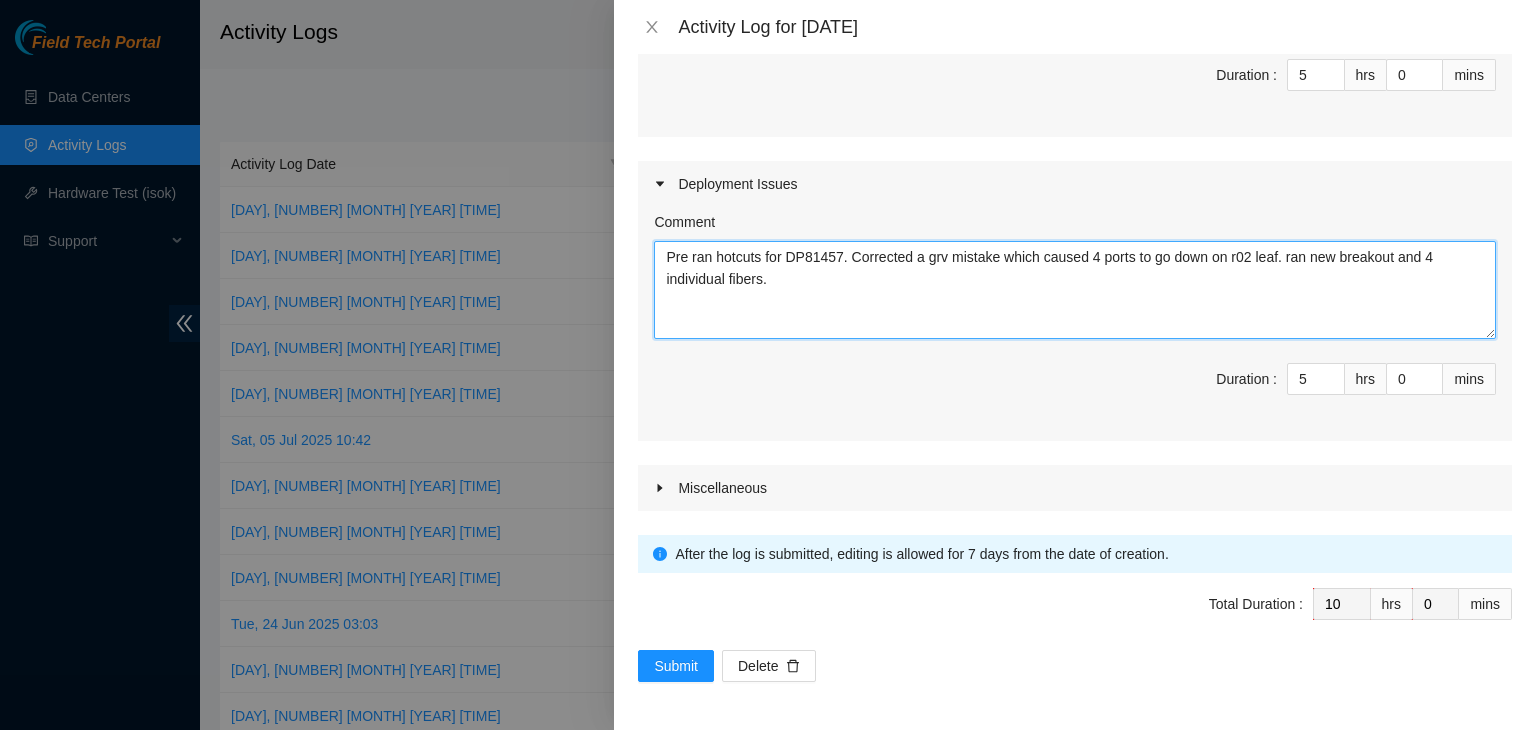type on "Pre ran hotcuts for DP81457. Corrected a grv mistake which caused 4 ports to go down on r02 leaf. ran new breakout and 4 individual fibers." 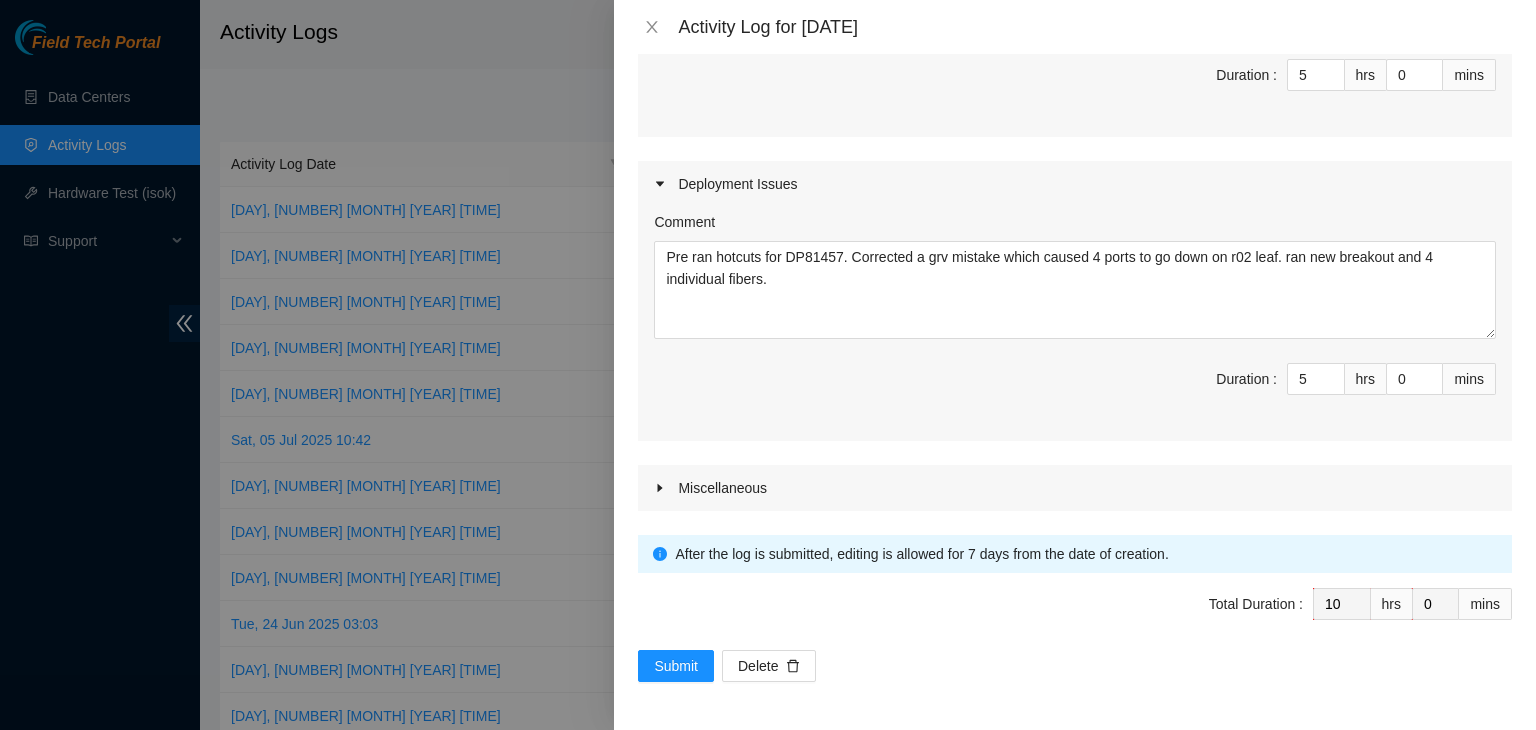 click on "Datacenters EdgeConneX Holdings, LLC   ( [CITY] [STATE] )   Maintenance Issues Ticket Number Resolution [TICKET_ID] Resolution: Other, Comment: Mleaf fibers has been fully rerouted and all ports tested up, Return Tracking Number: None [TICKET_ID] Resolution: Other, Comment: Mleaf fibers has been fully rerouted and all ports tested up, Return Tracking Number: None [TICKET_ID] Resolution: Other, Comment: Mleaf fibers has been fully rerouted and all ports tested up, Return Tracking Number: None [TICKET_ID] Comment Duration : 5 hrs 0 mins Deployment Issues Comment Duration : 5 hrs 0 mins 0 0" at bounding box center (1075, 392) 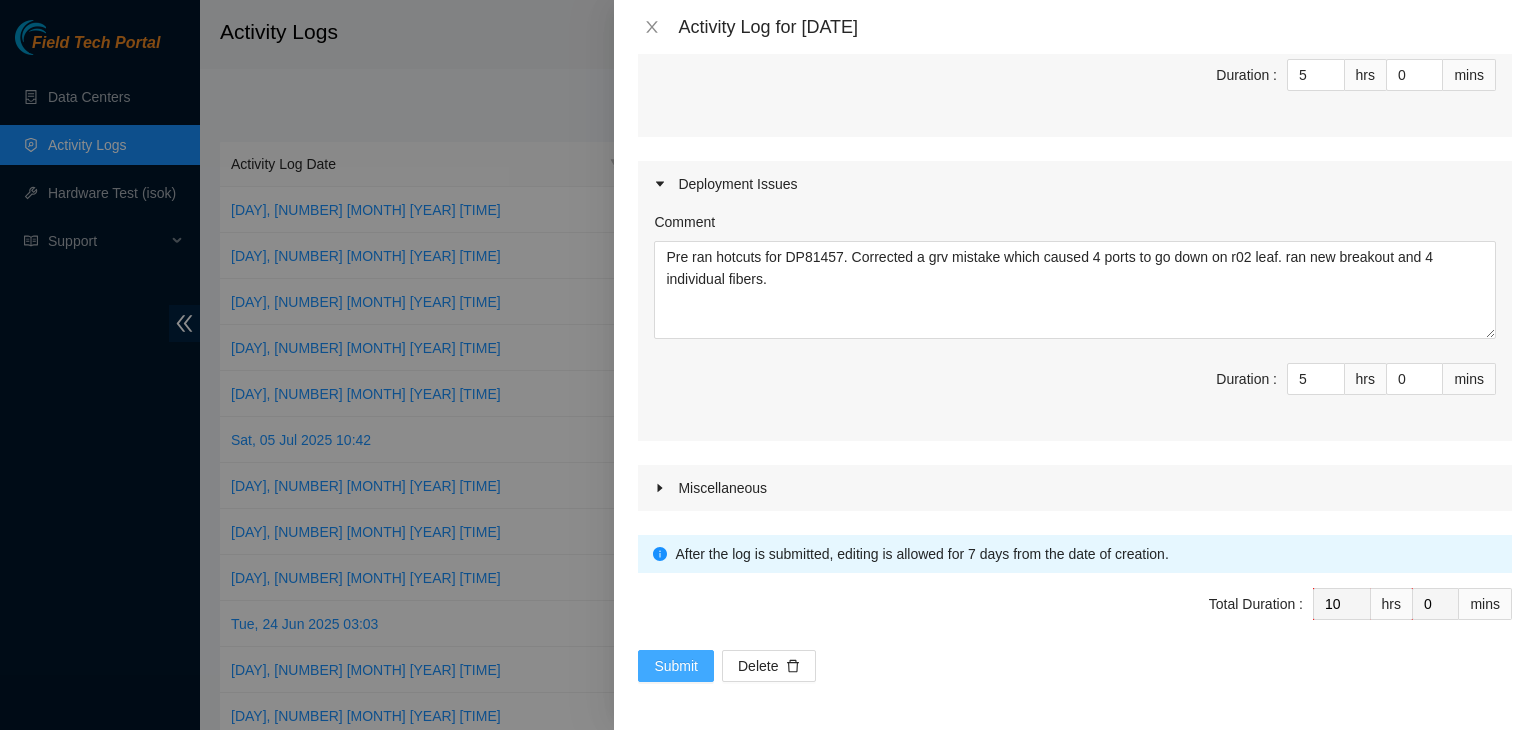 click on "Submit" at bounding box center [676, 666] 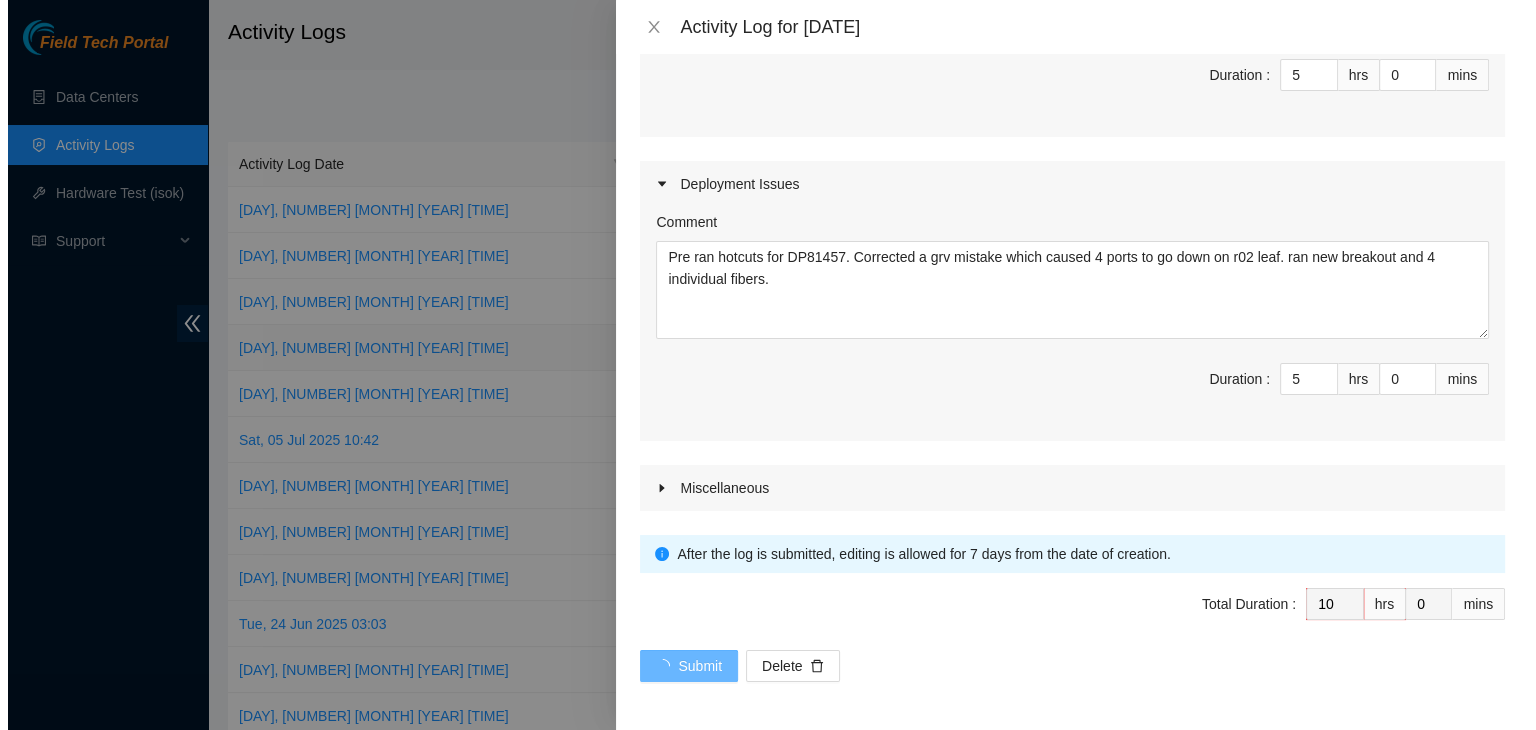 scroll, scrollTop: 0, scrollLeft: 0, axis: both 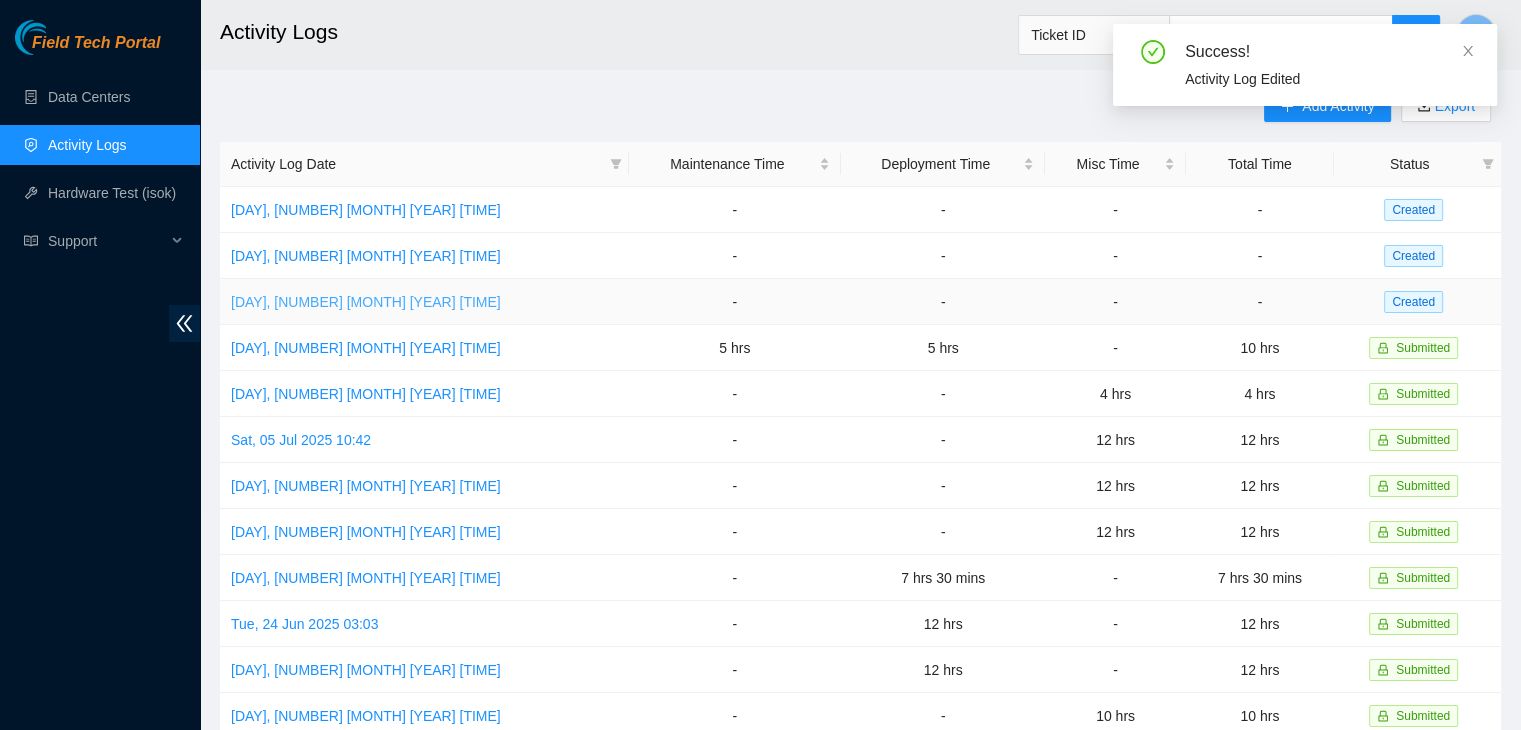 click on "[DAY], [NUMBER] [MONTH] [YEAR] [TIME]" at bounding box center (366, 302) 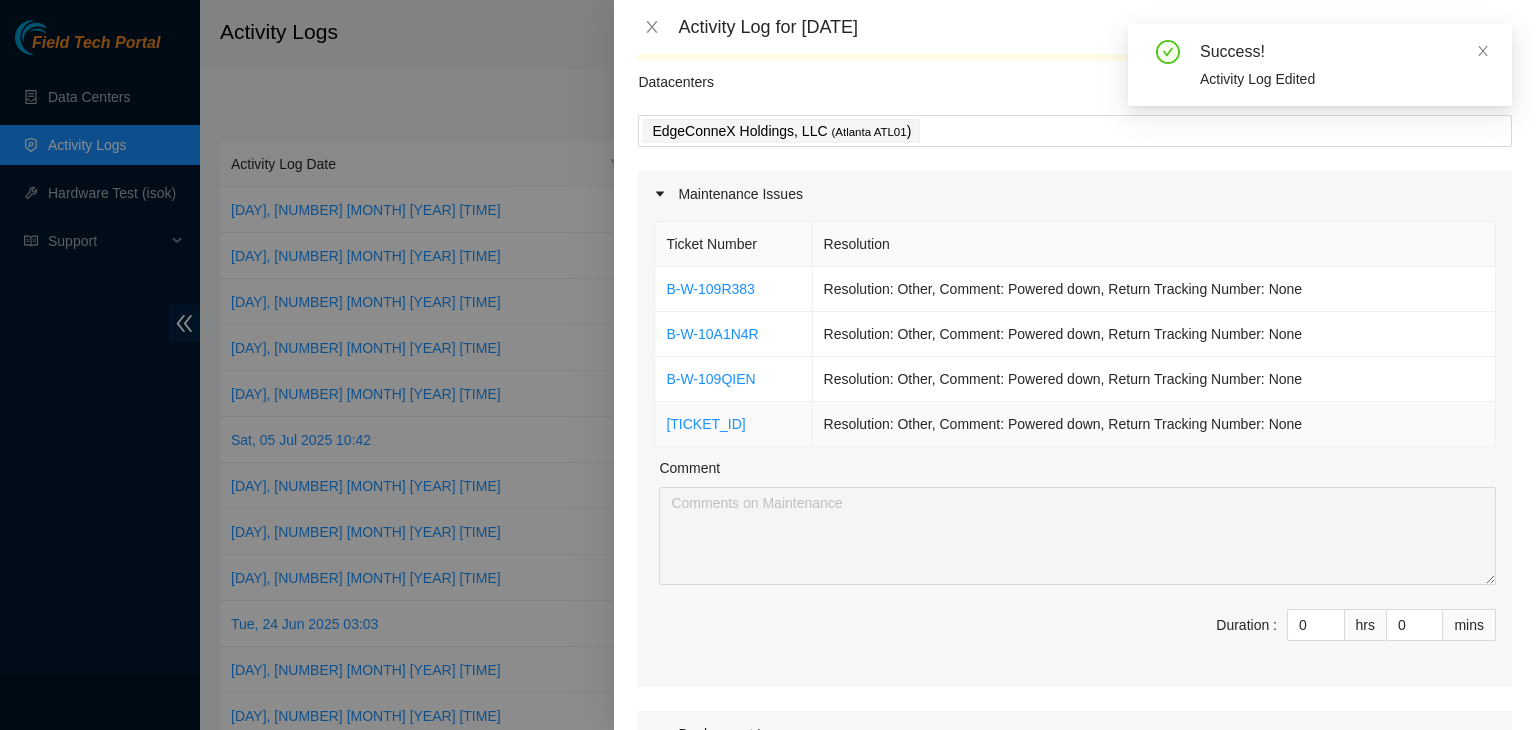 scroll, scrollTop: 56, scrollLeft: 0, axis: vertical 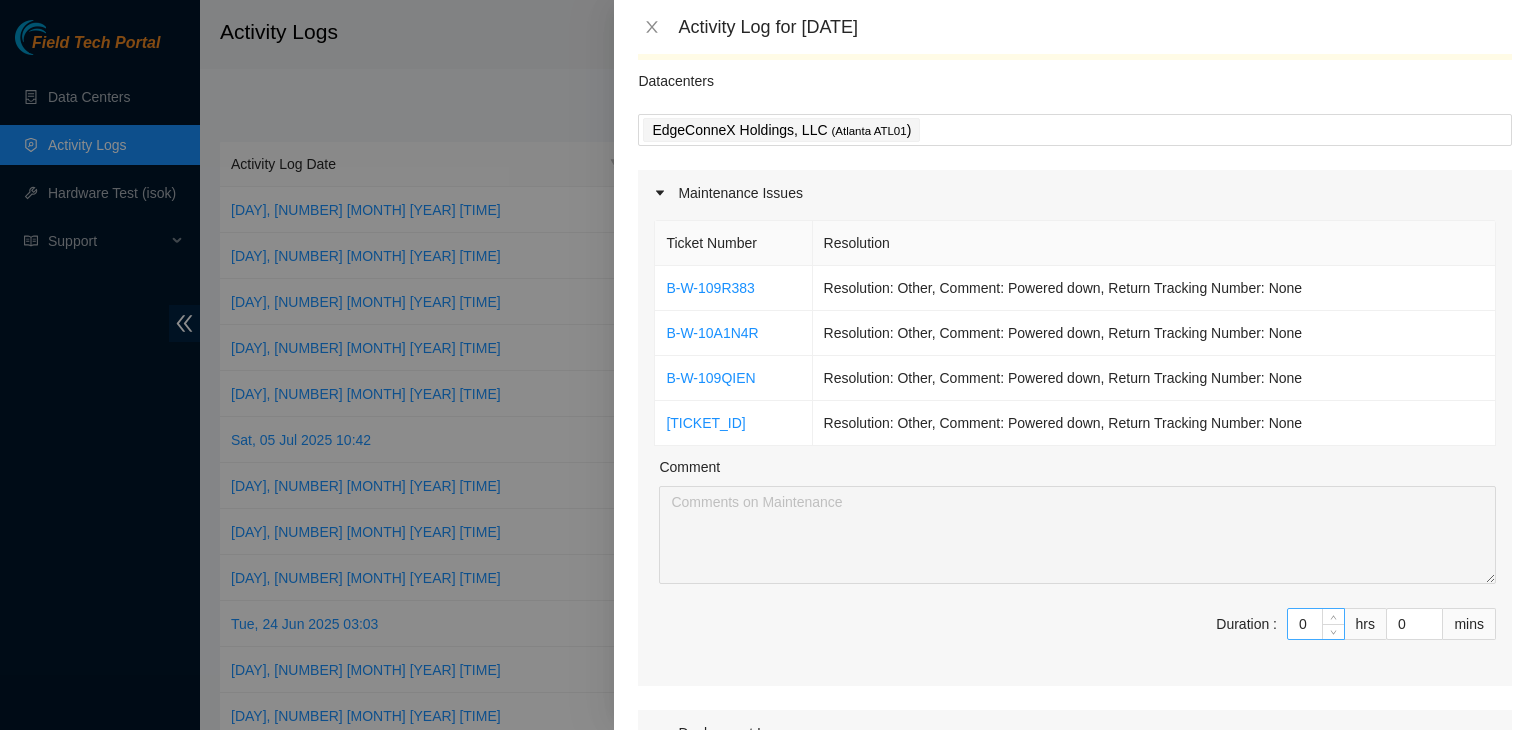 click on "0" at bounding box center [1316, 624] 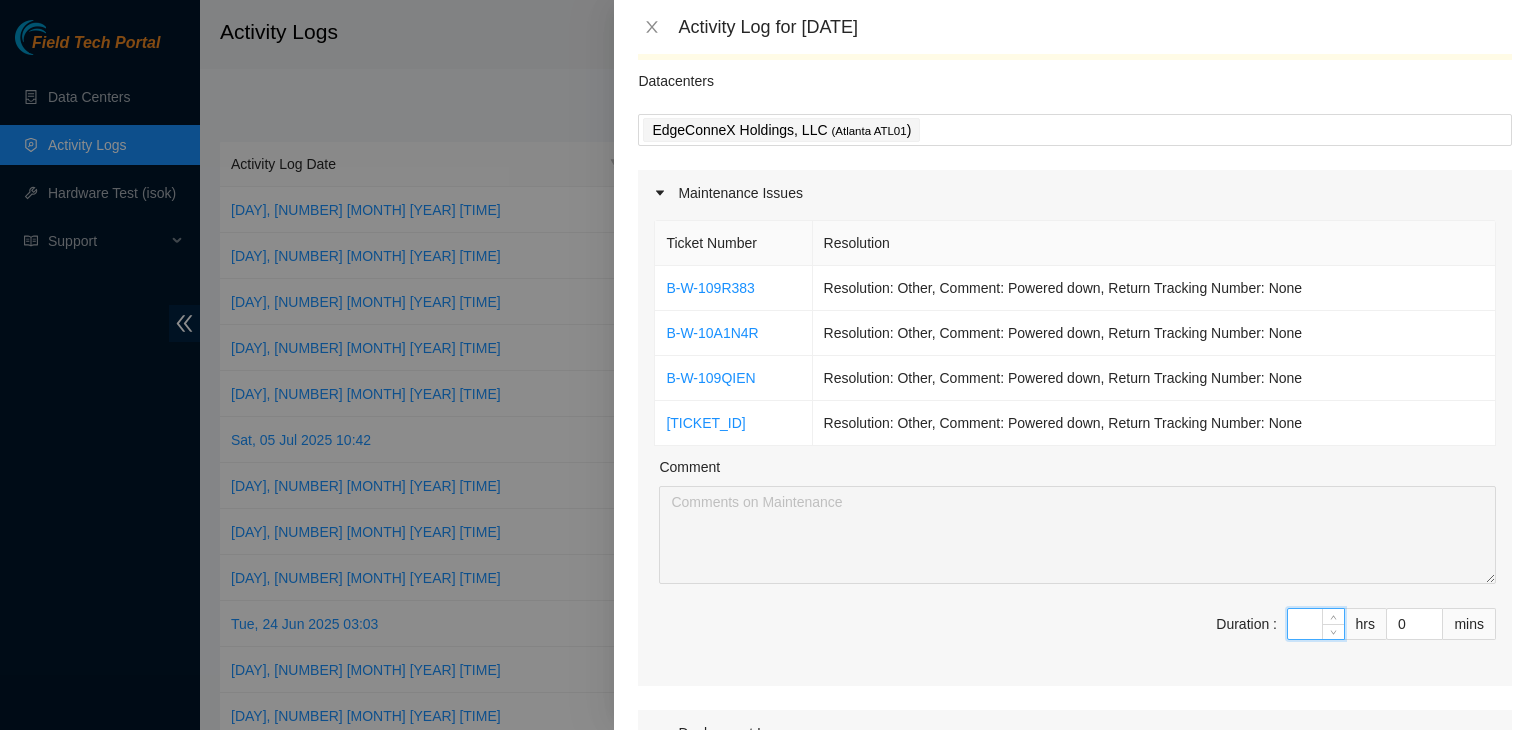 type on "1" 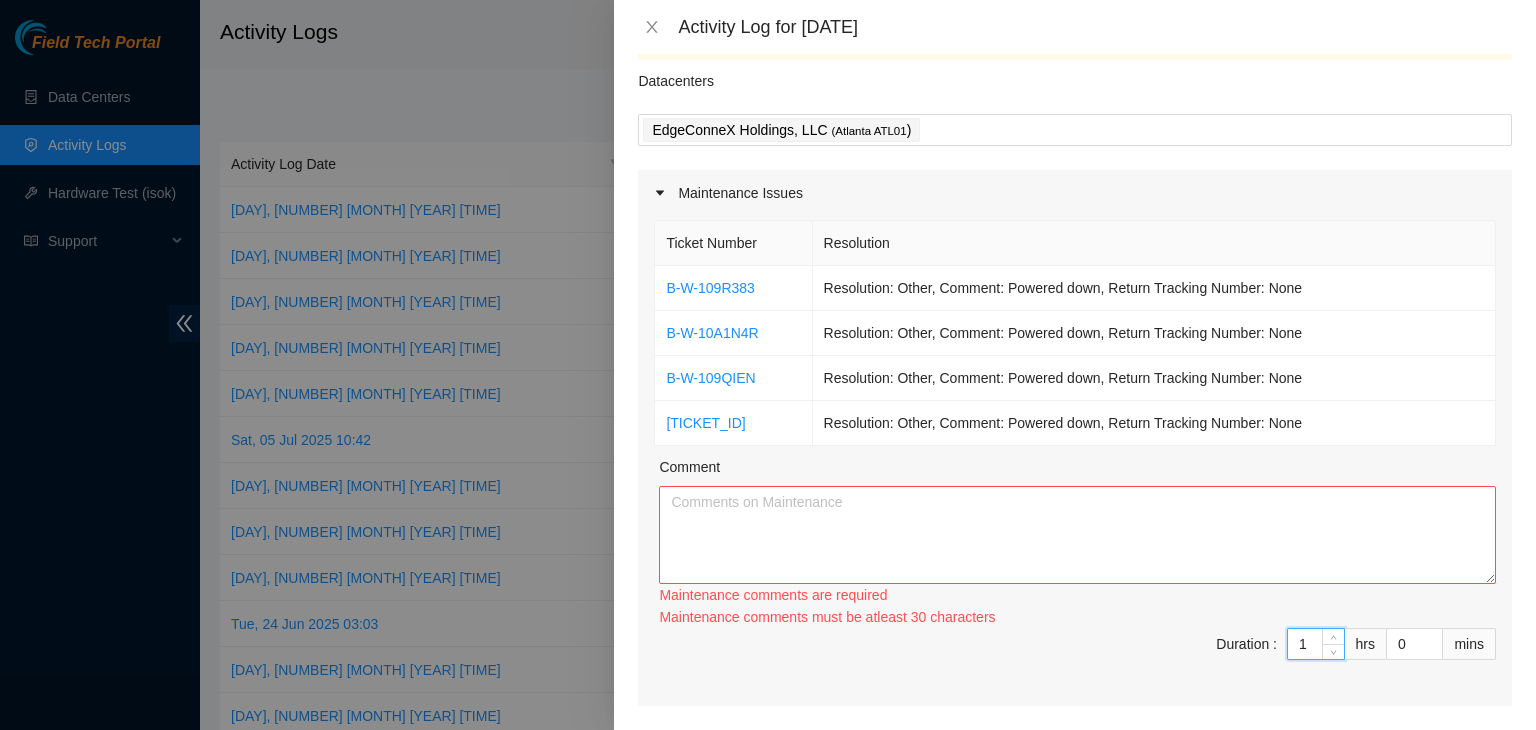 type on "1" 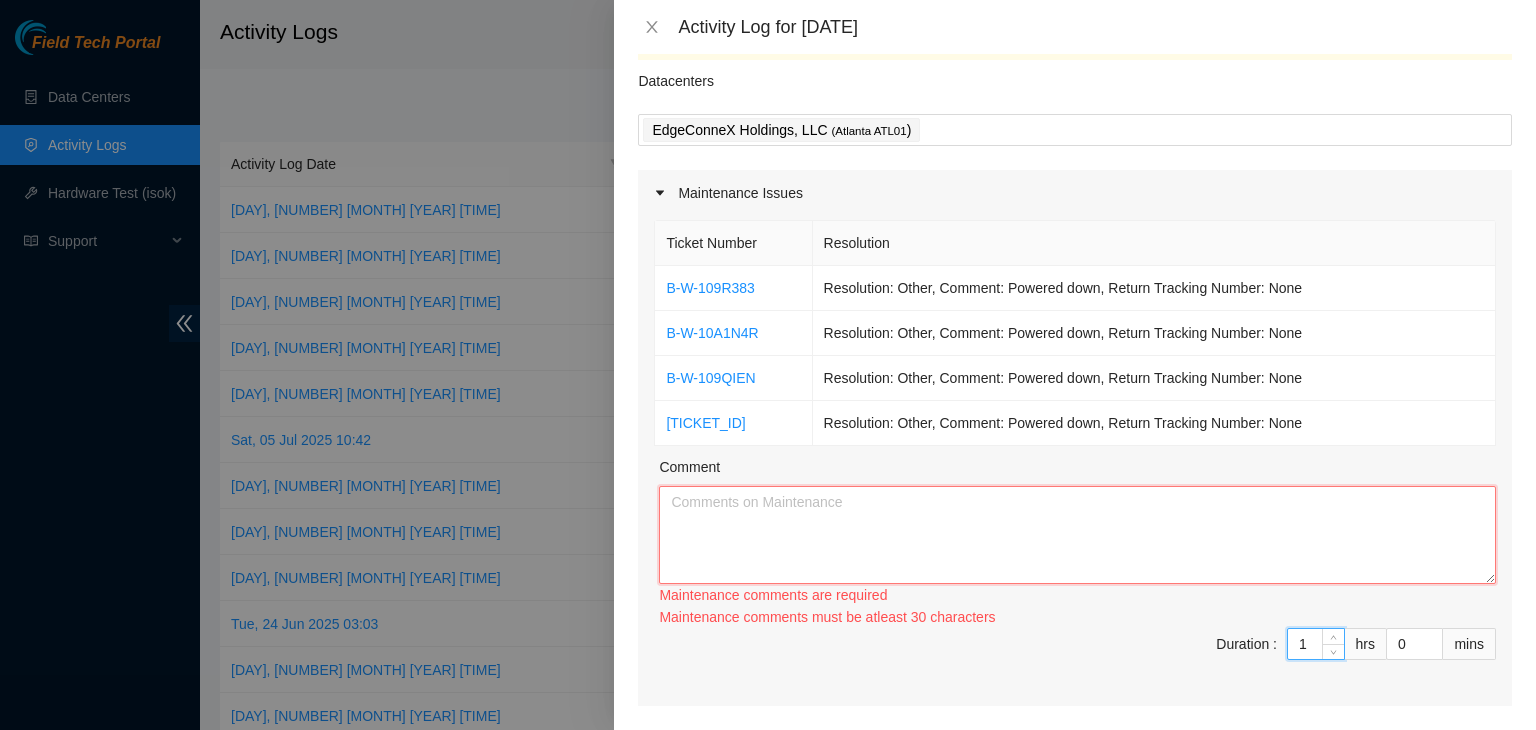 click on "Comment" at bounding box center (1077, 535) 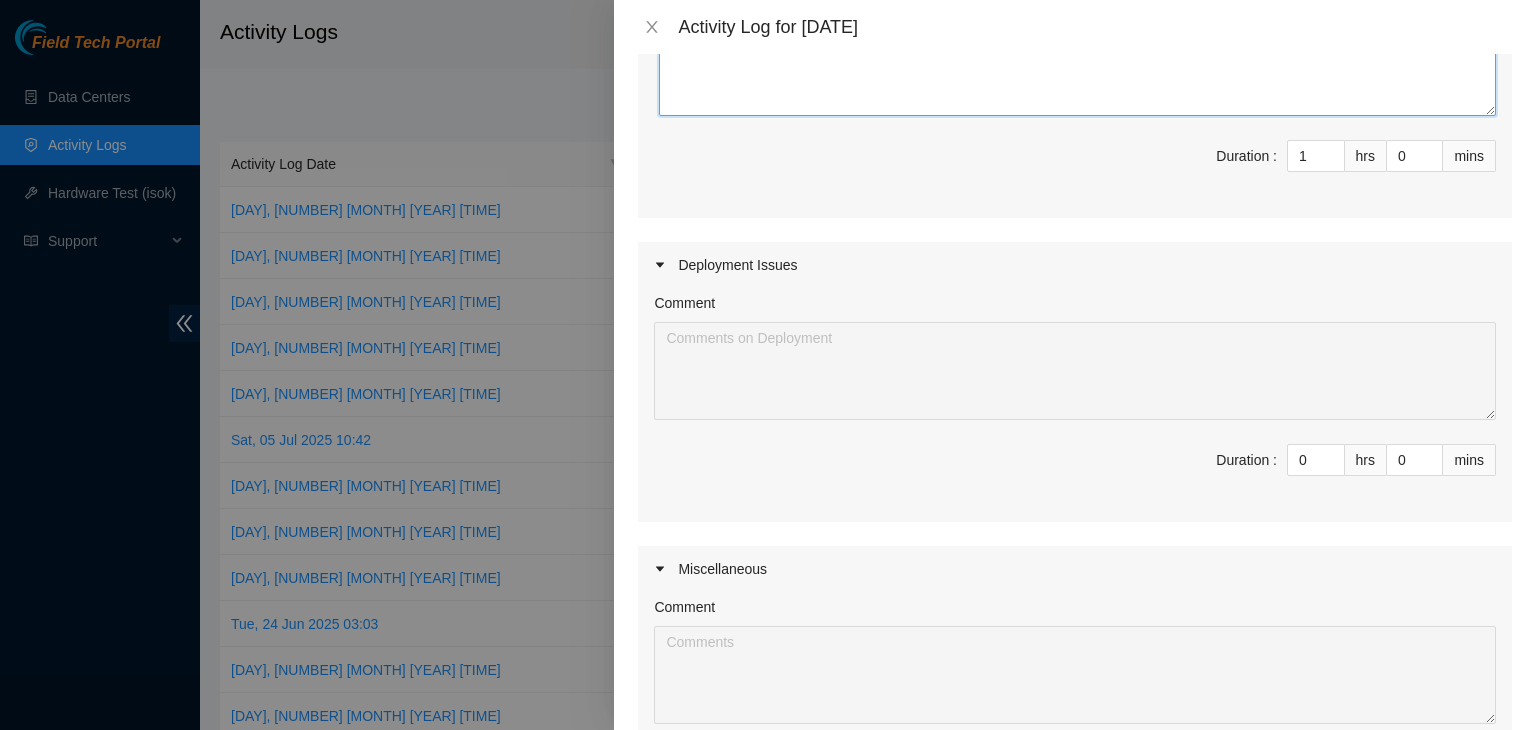scroll, scrollTop: 833, scrollLeft: 0, axis: vertical 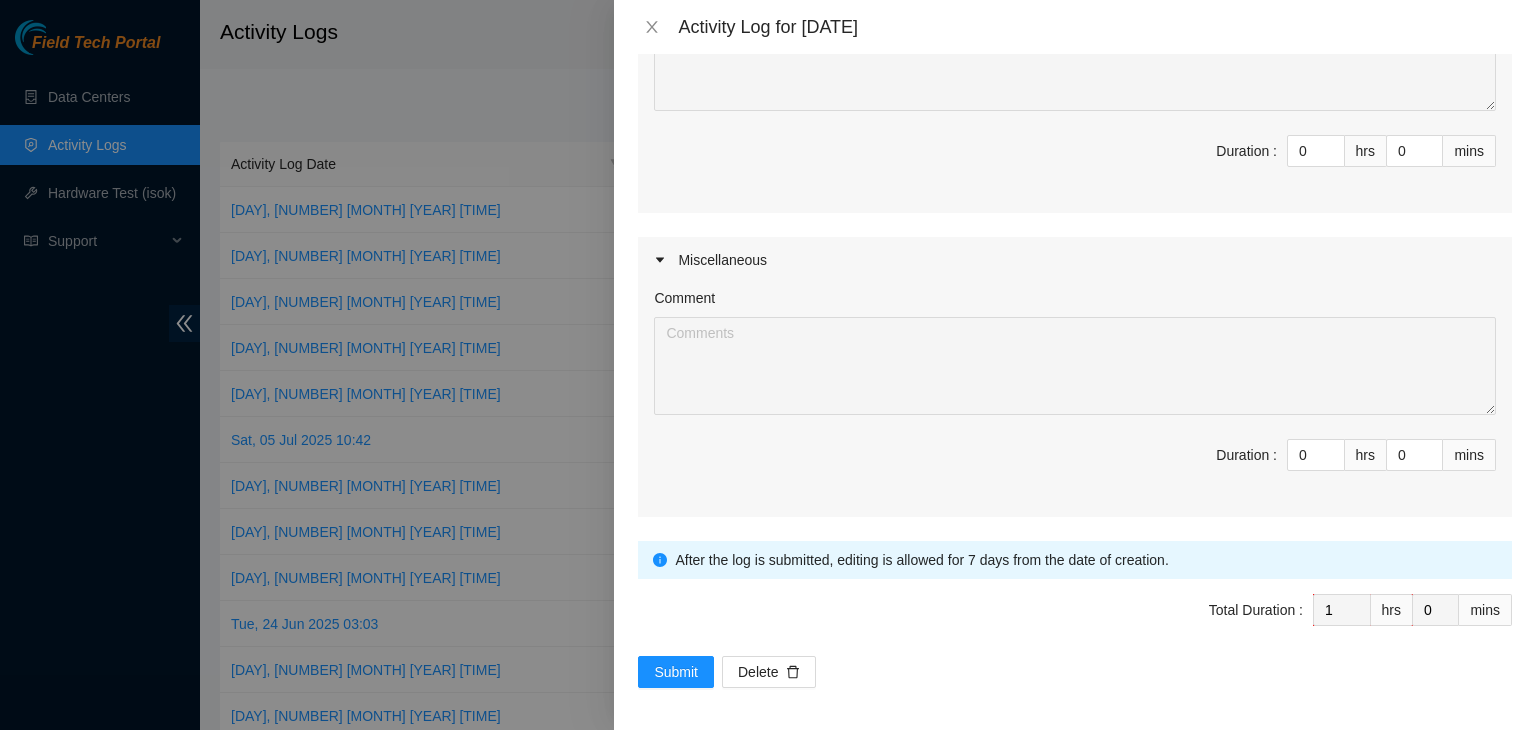 type on "Powered down server racks to be used again in future deployment" 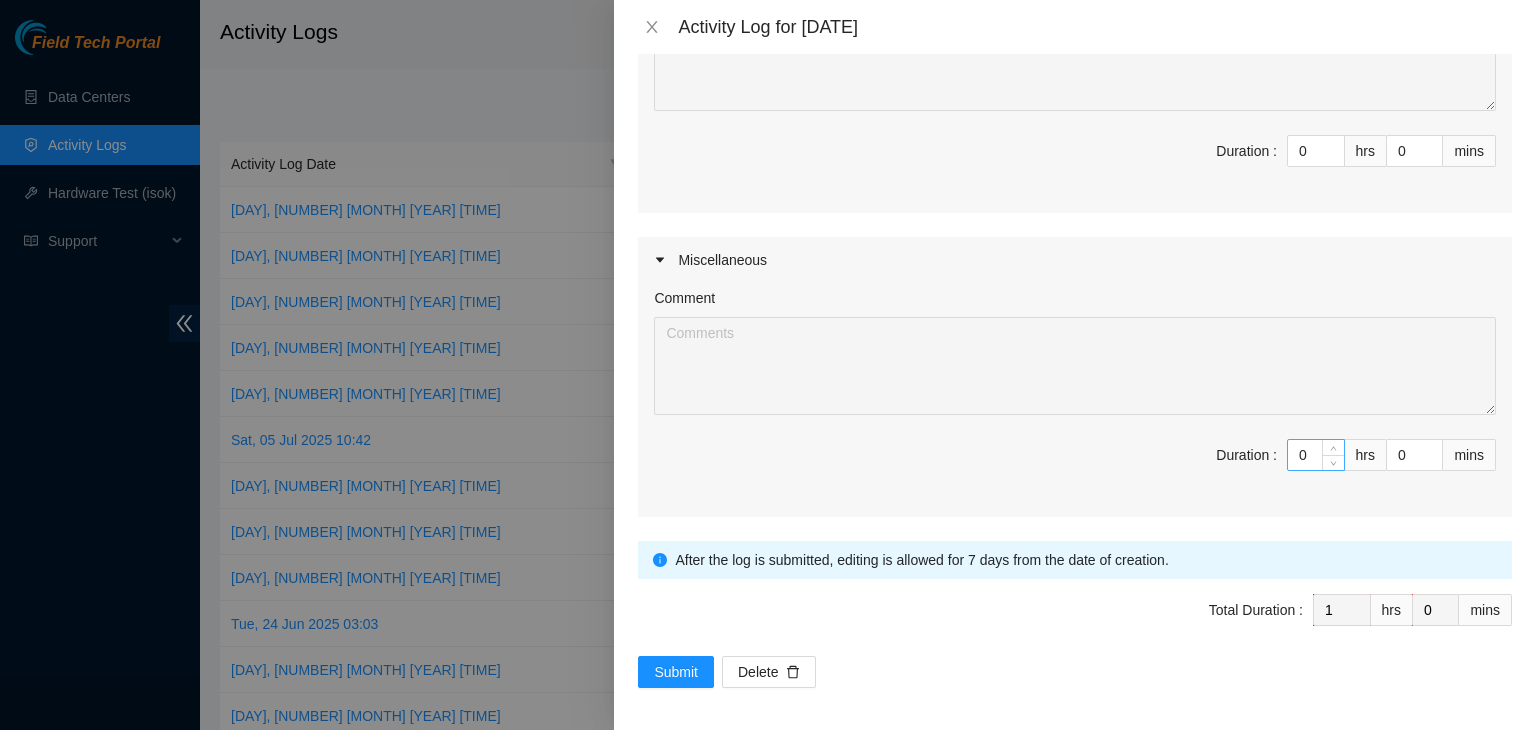click on "0" at bounding box center [1316, 455] 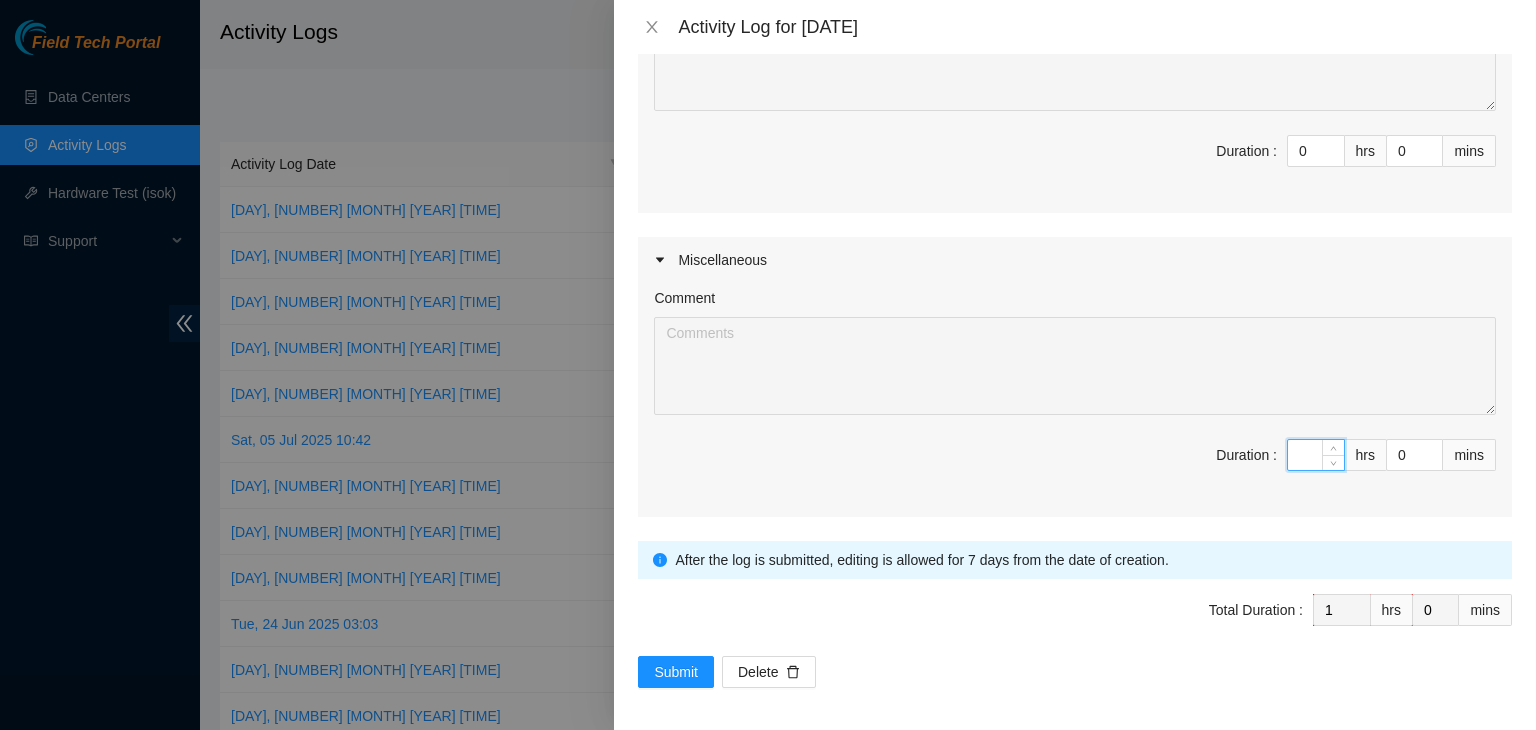 type on "9" 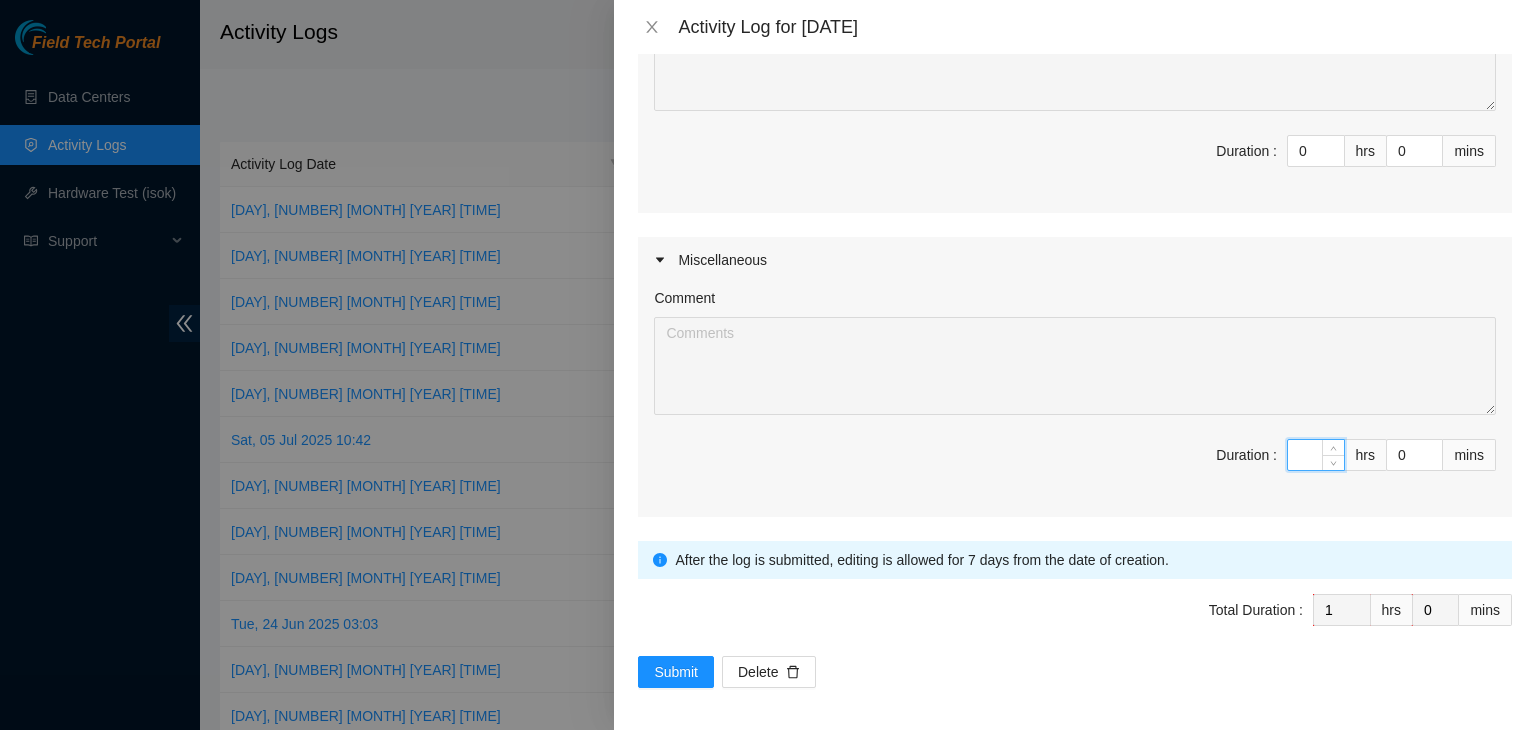 type on "10" 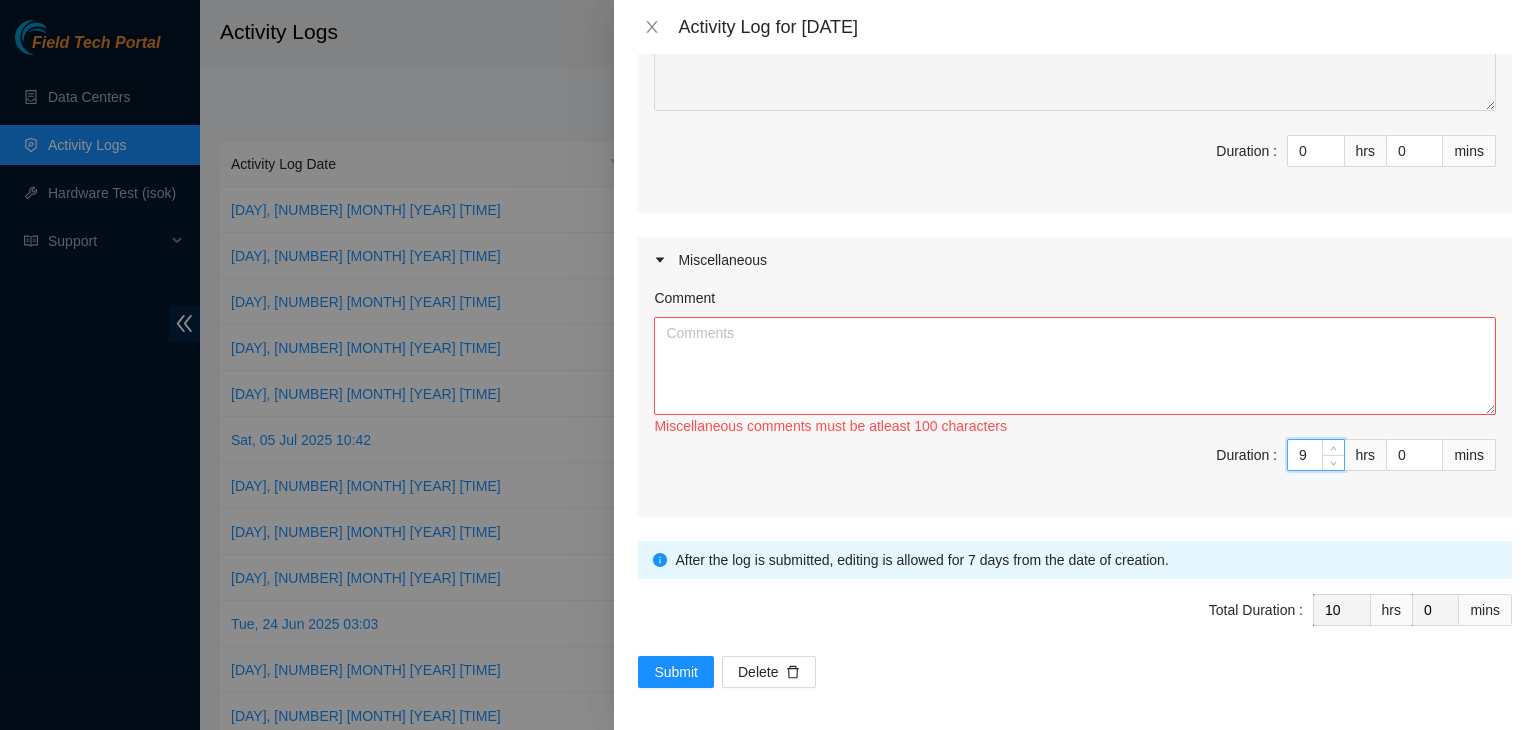 type on "9" 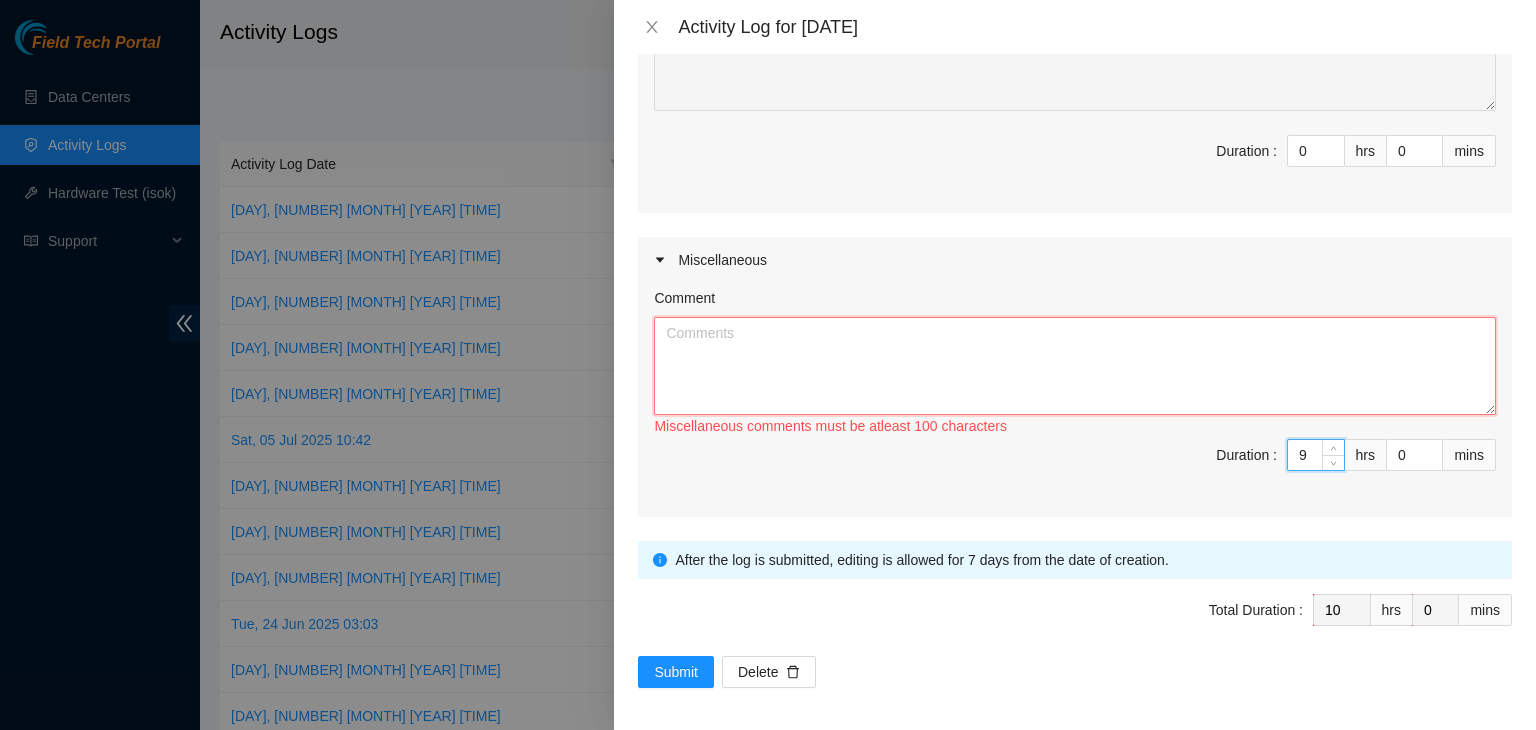 click on "Comment" at bounding box center [1075, 366] 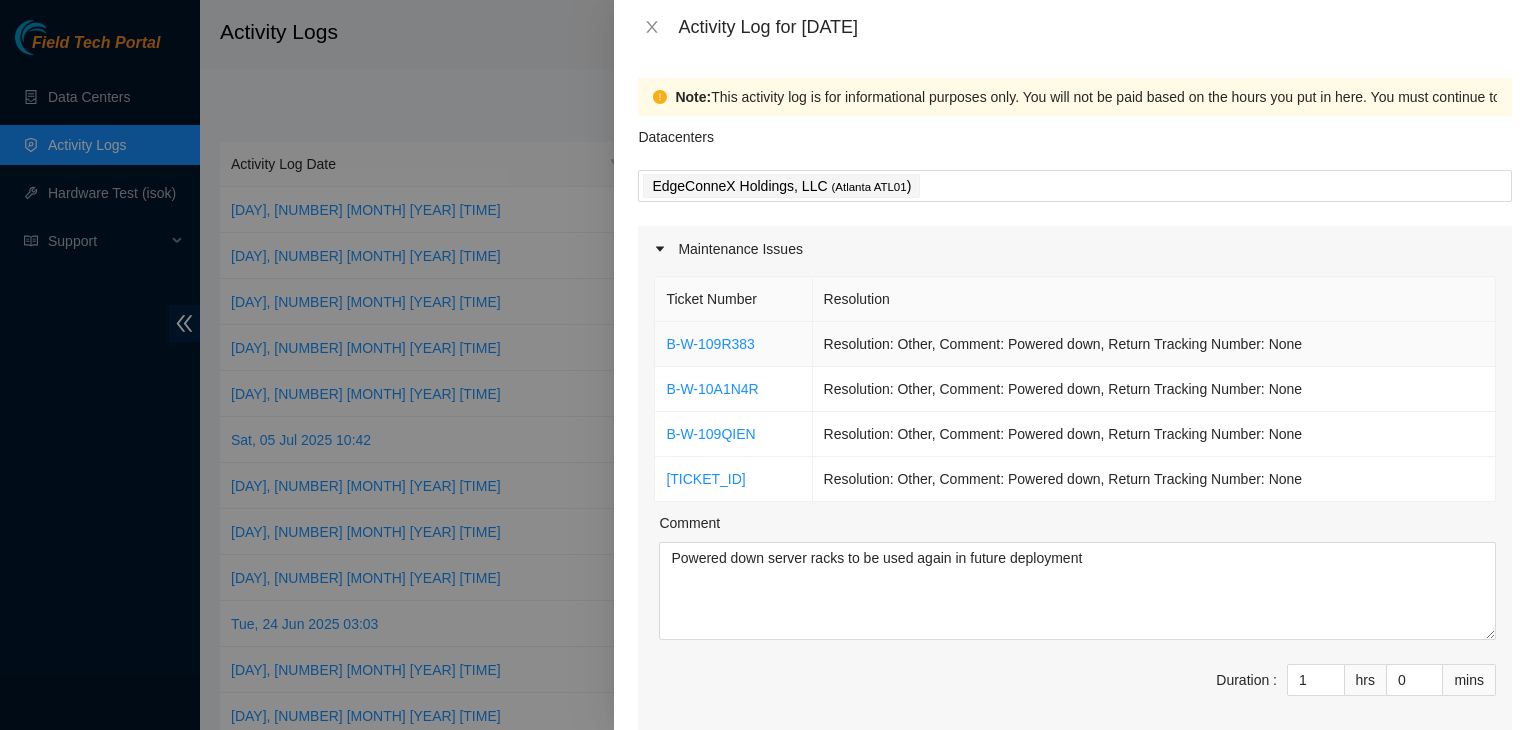 scroll, scrollTop: 833, scrollLeft: 0, axis: vertical 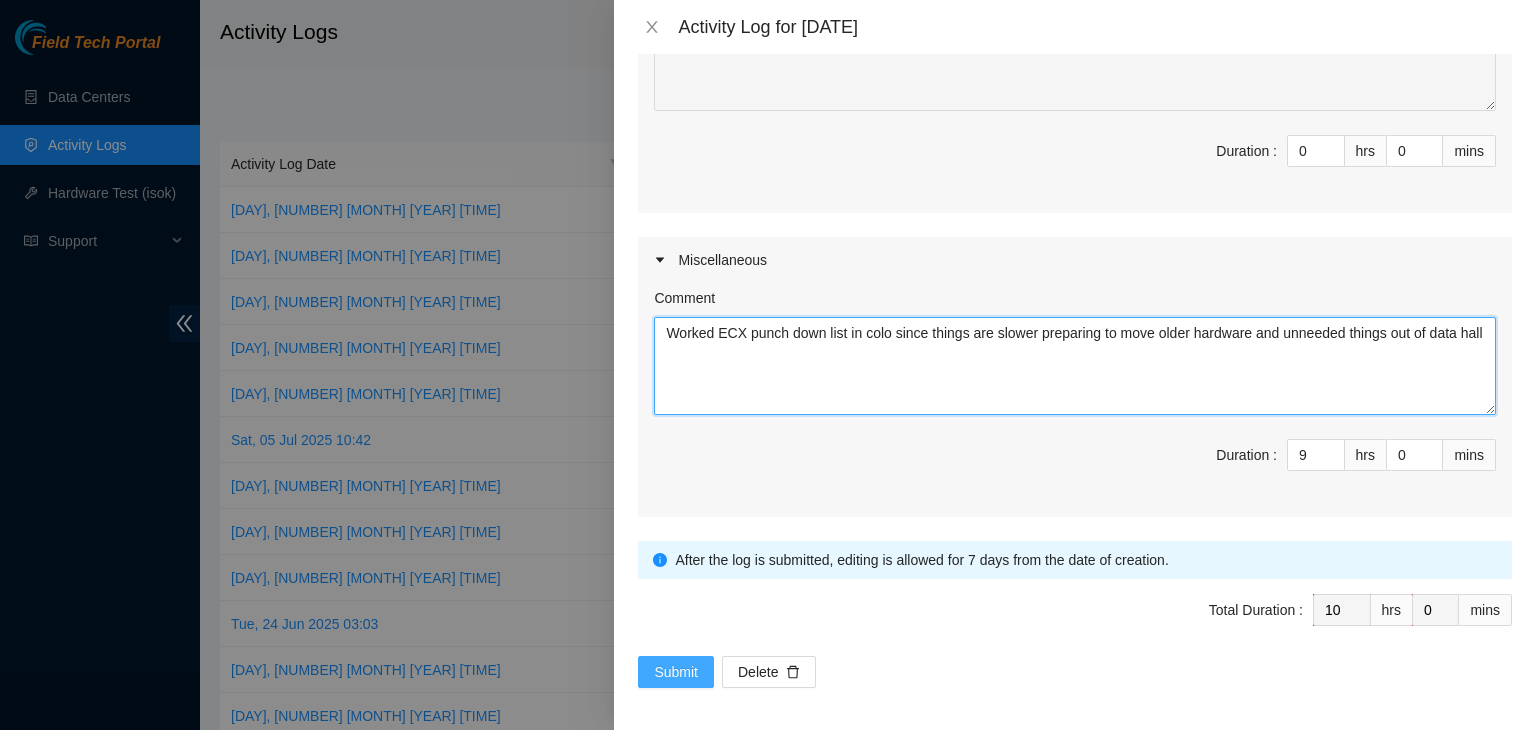 type on "Worked ECX punch down list in colo since things are slower preparing to move older hardware and unneeded things out of data hall" 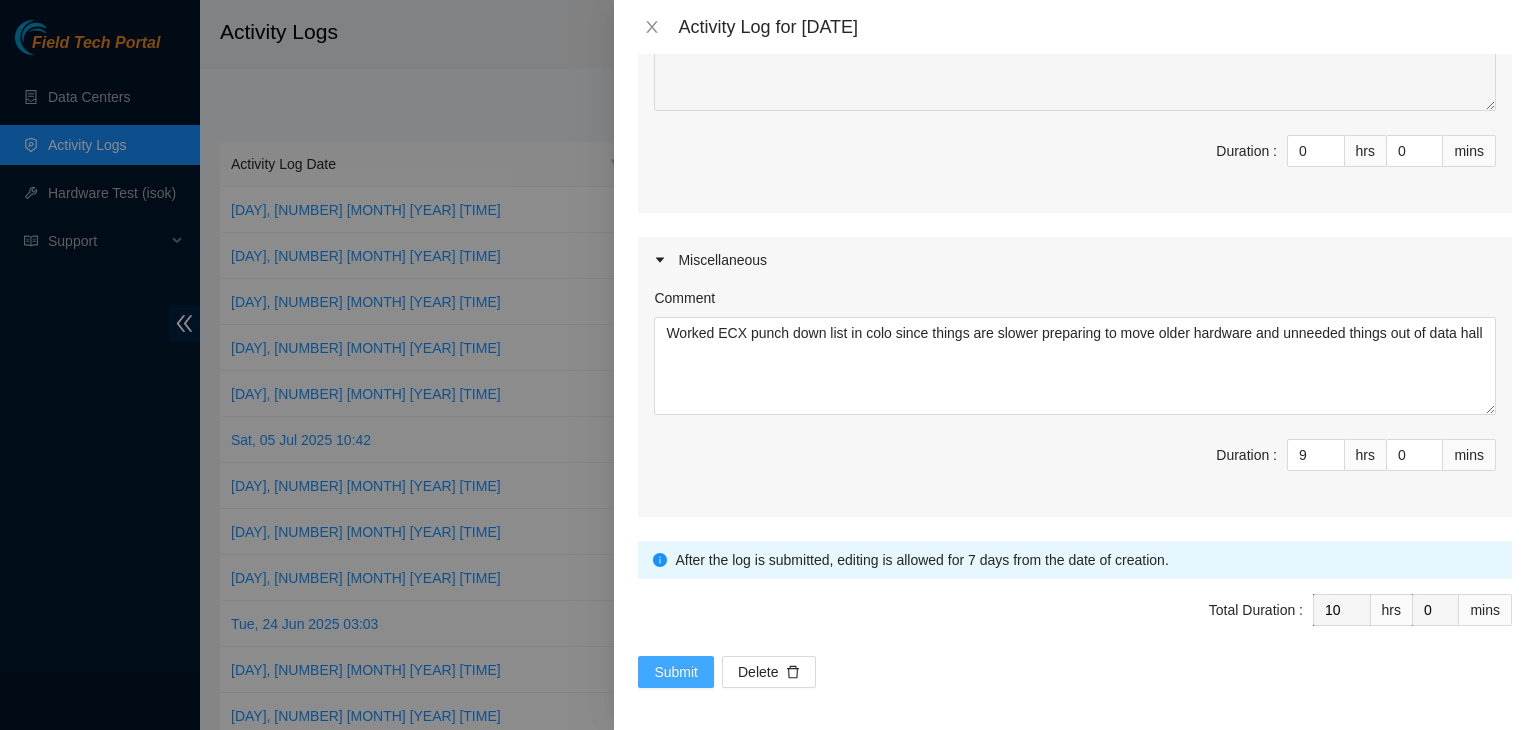 click on "Submit" at bounding box center [676, 672] 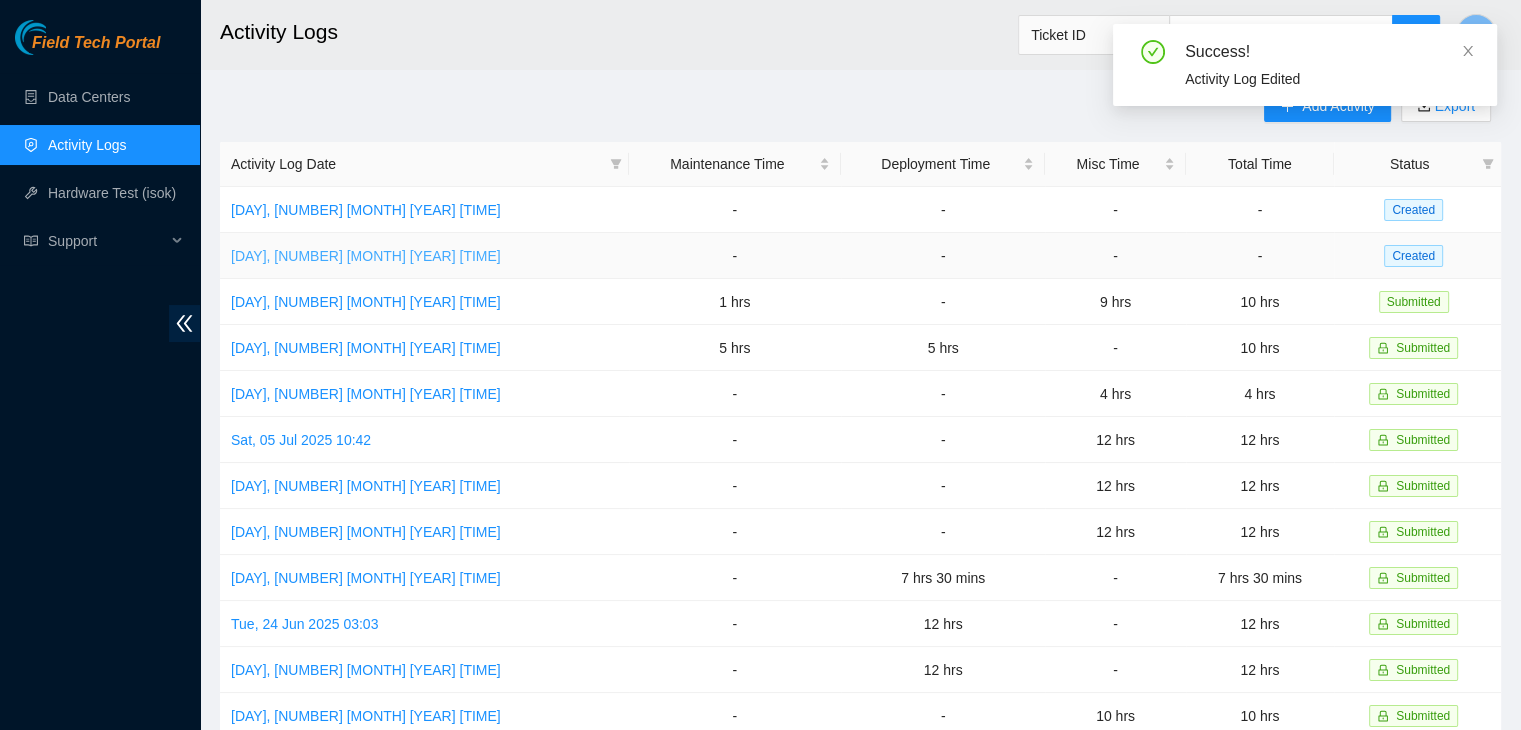 click on "[DAY], [NUMBER] [MONTH] [YEAR] [TIME]" at bounding box center (366, 256) 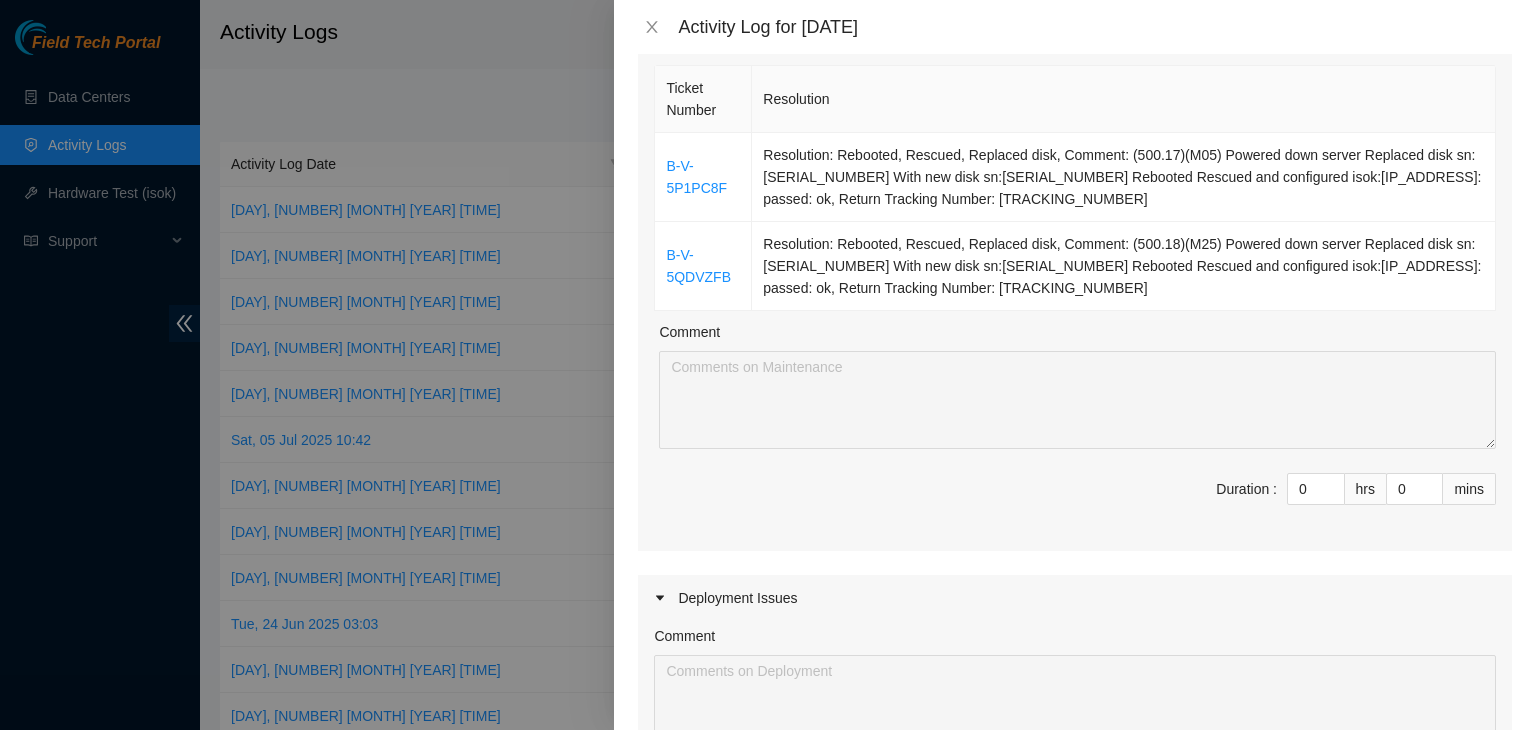 scroll, scrollTop: 218, scrollLeft: 0, axis: vertical 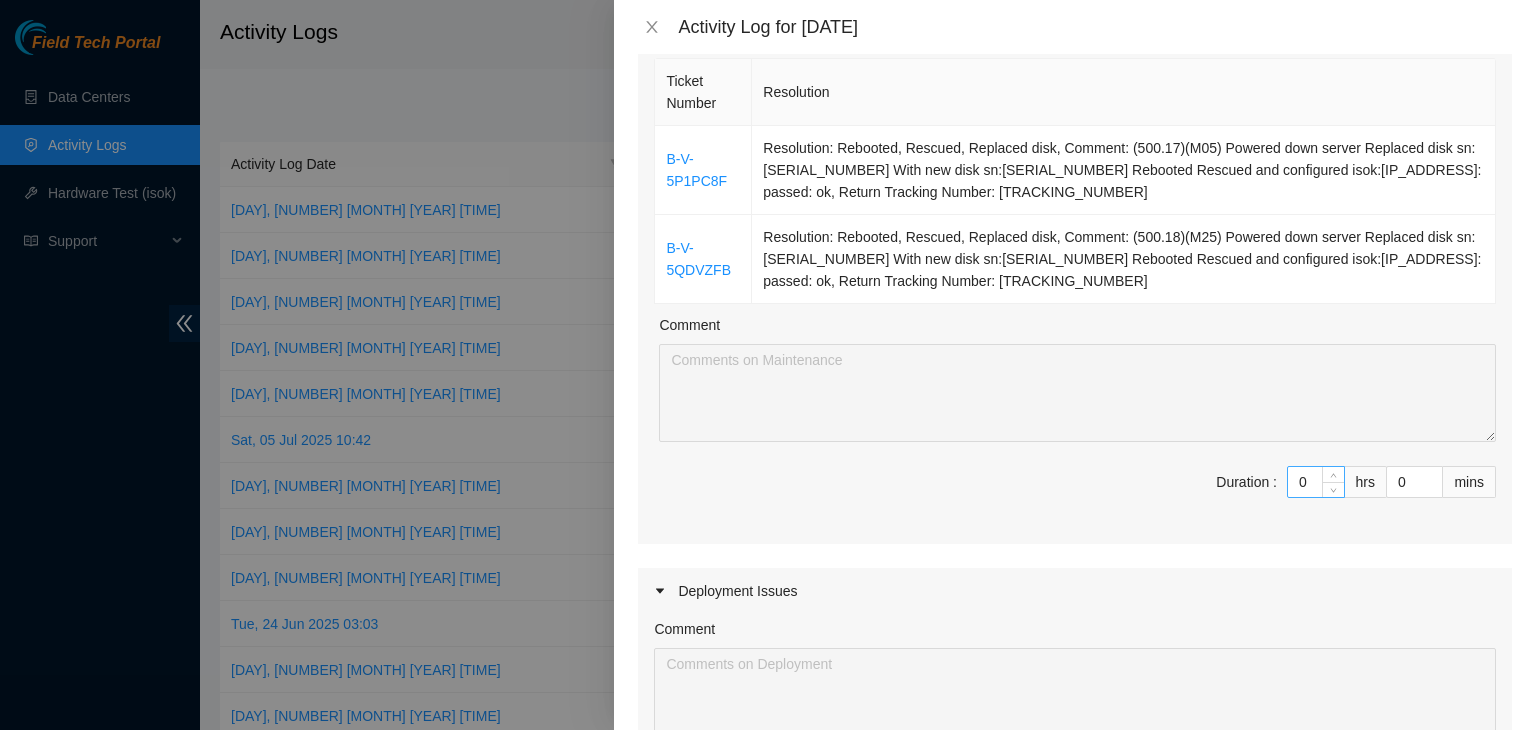 click on "0" at bounding box center (1316, 482) 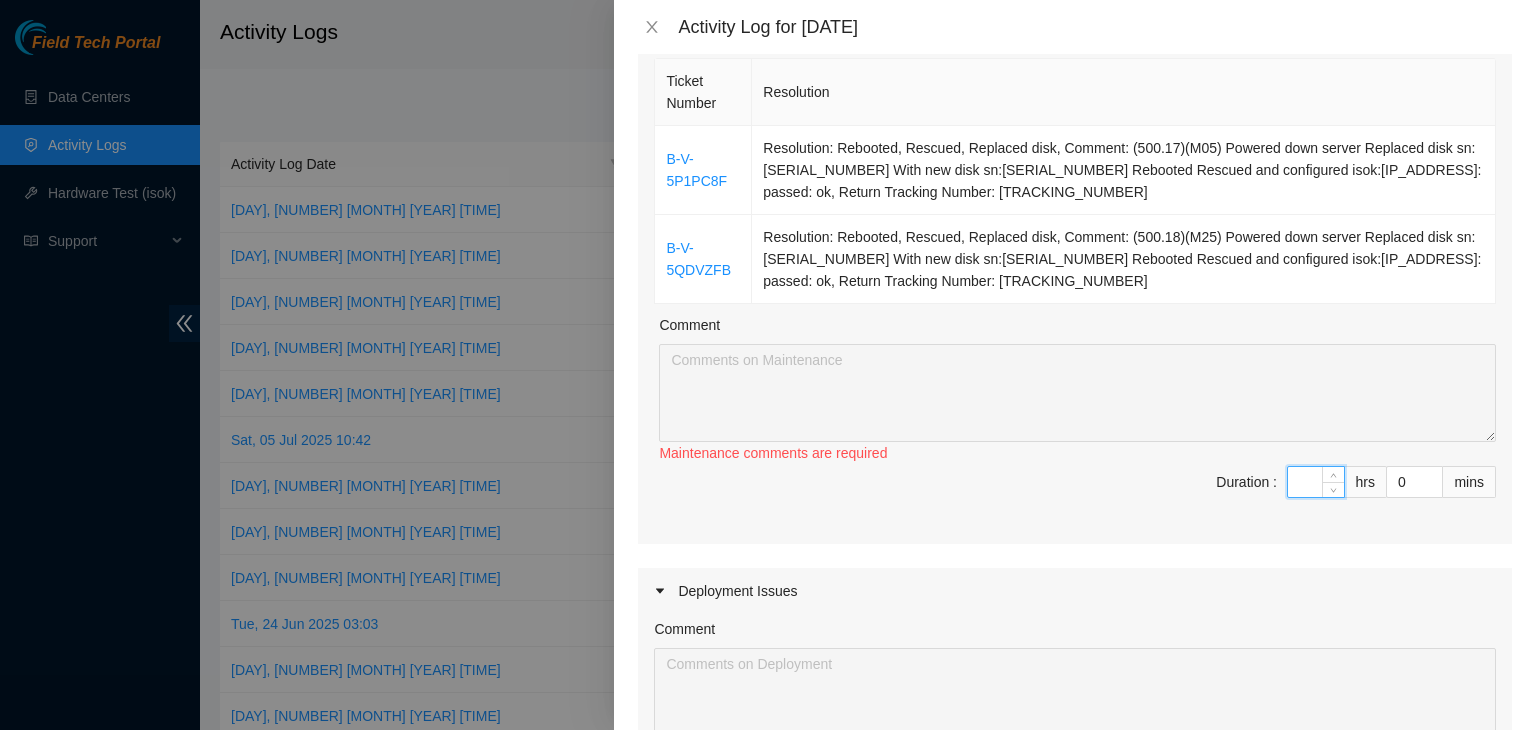 type on "2" 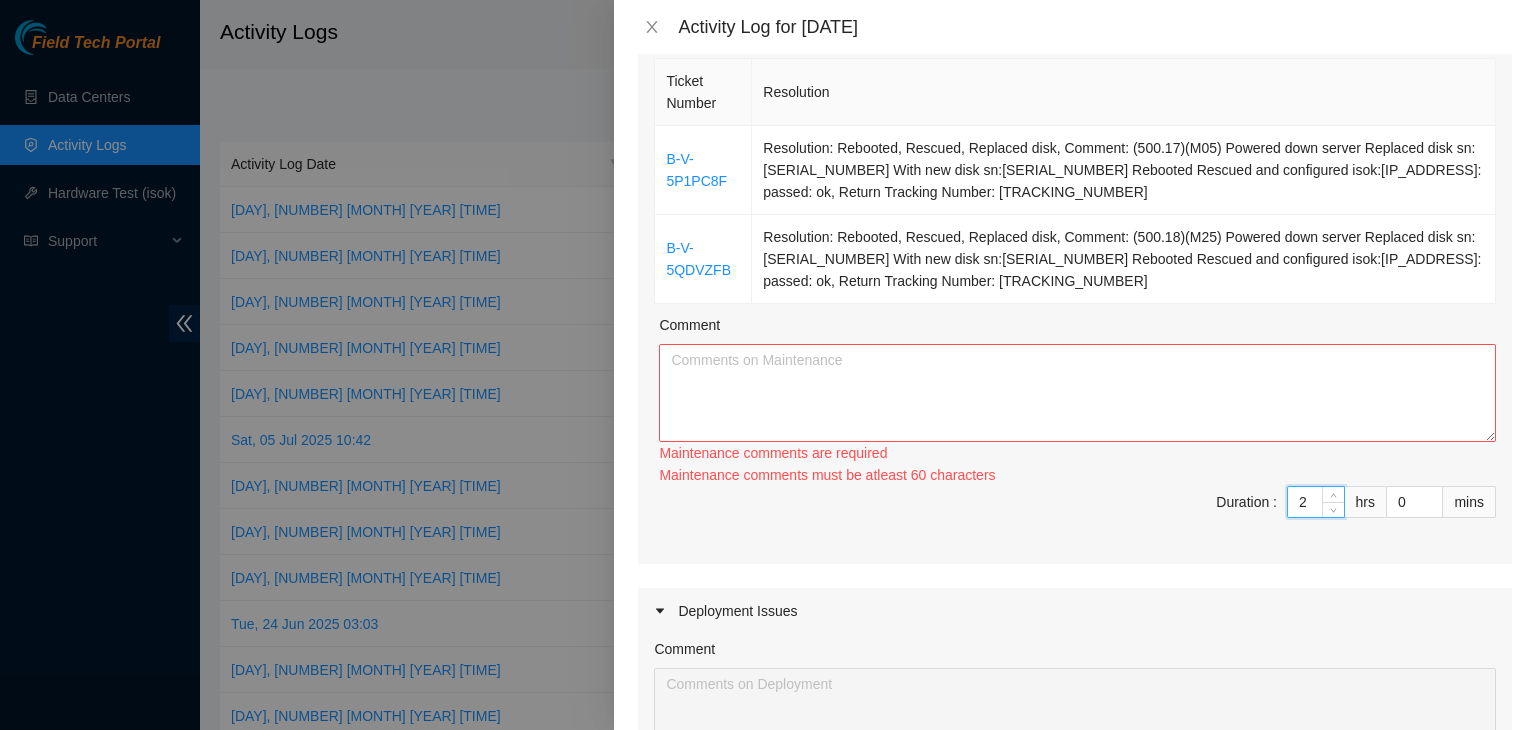 type on "2" 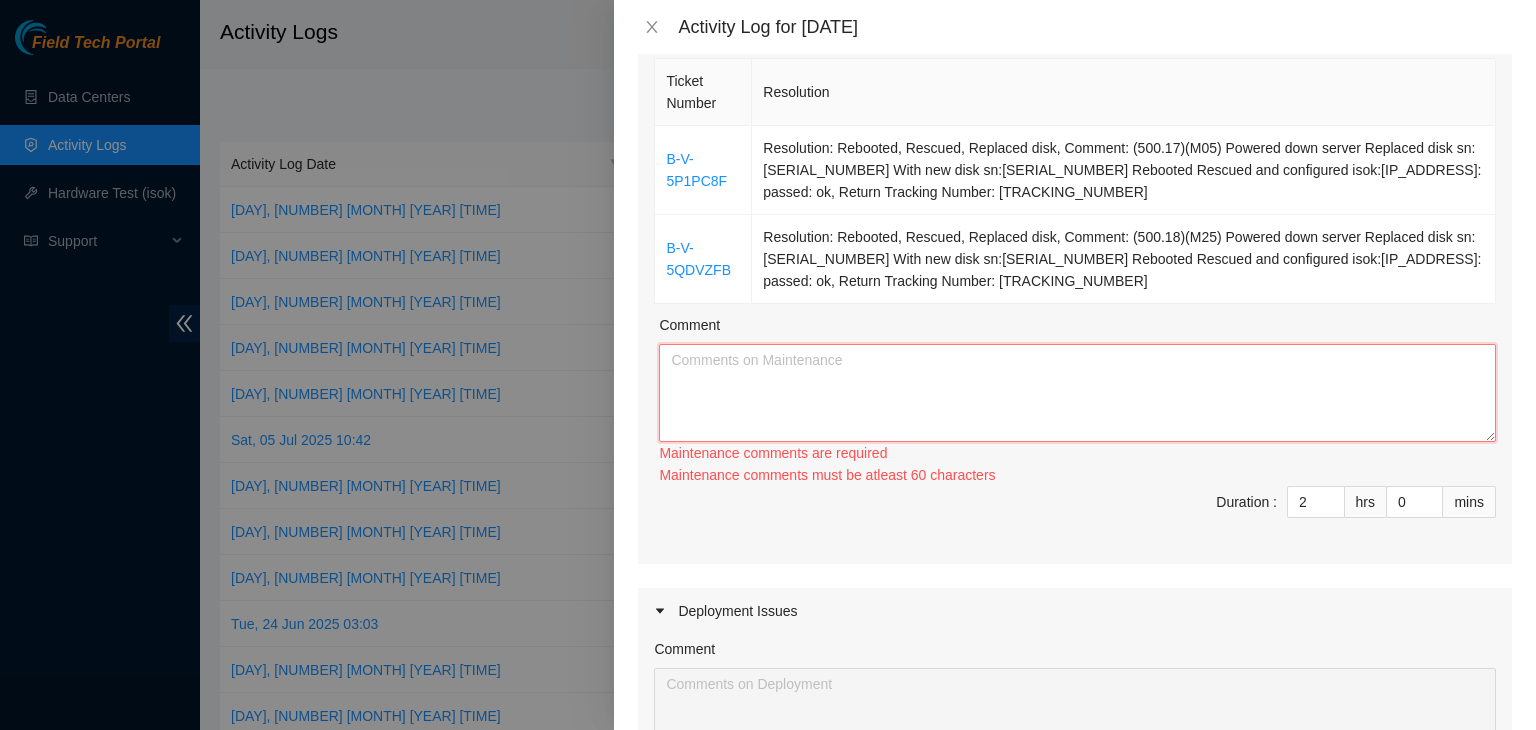 click on "Comment" at bounding box center (1077, 393) 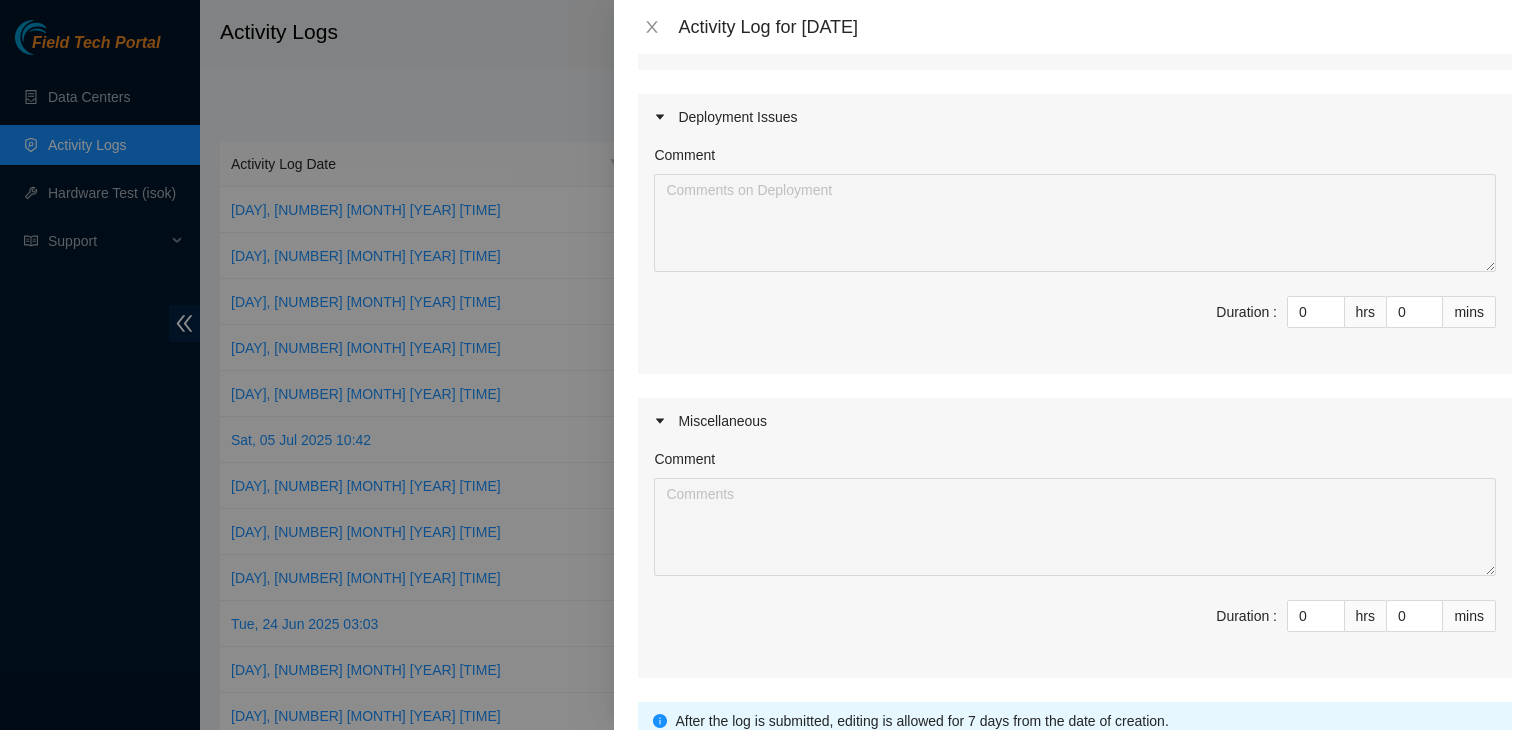 scroll, scrollTop: 704, scrollLeft: 0, axis: vertical 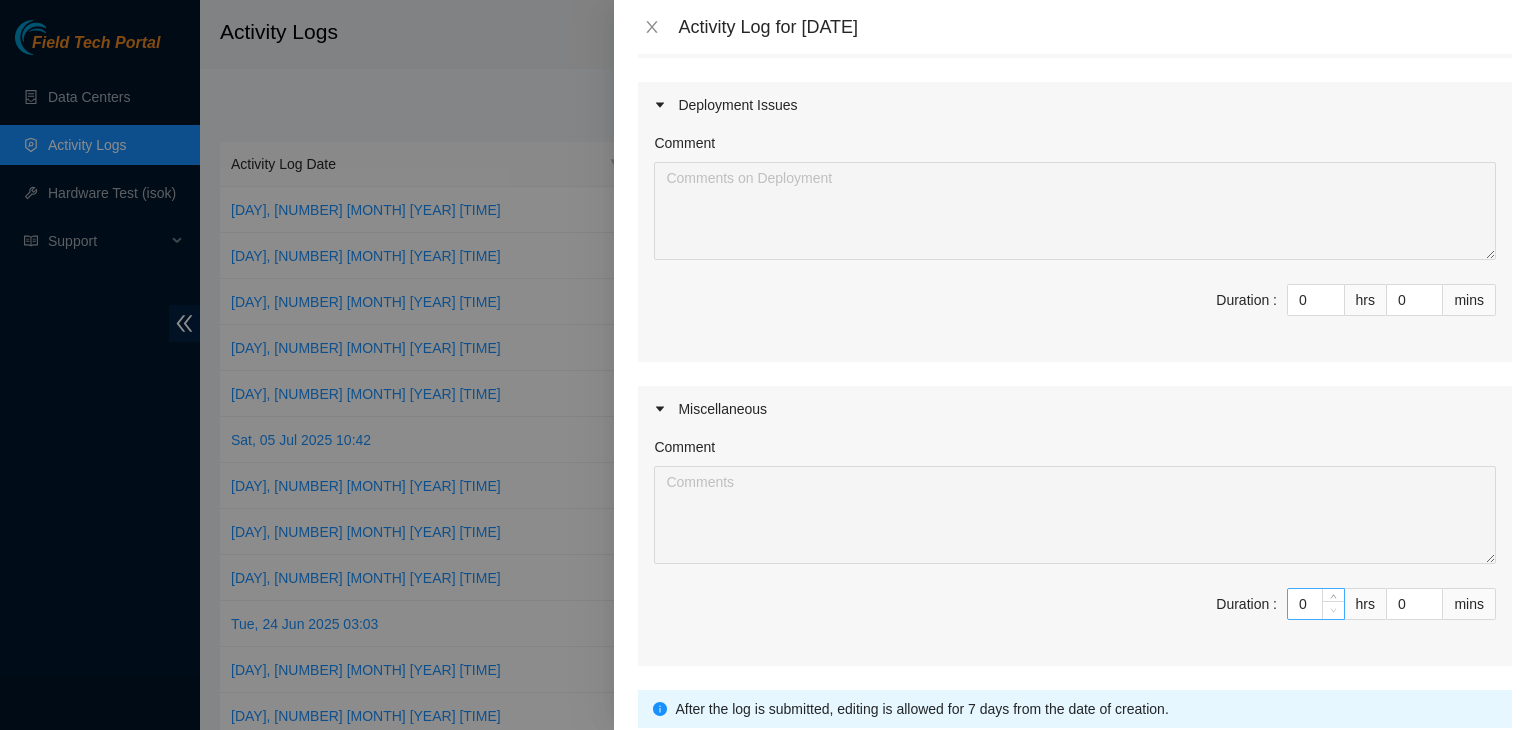 click at bounding box center [1333, 610] 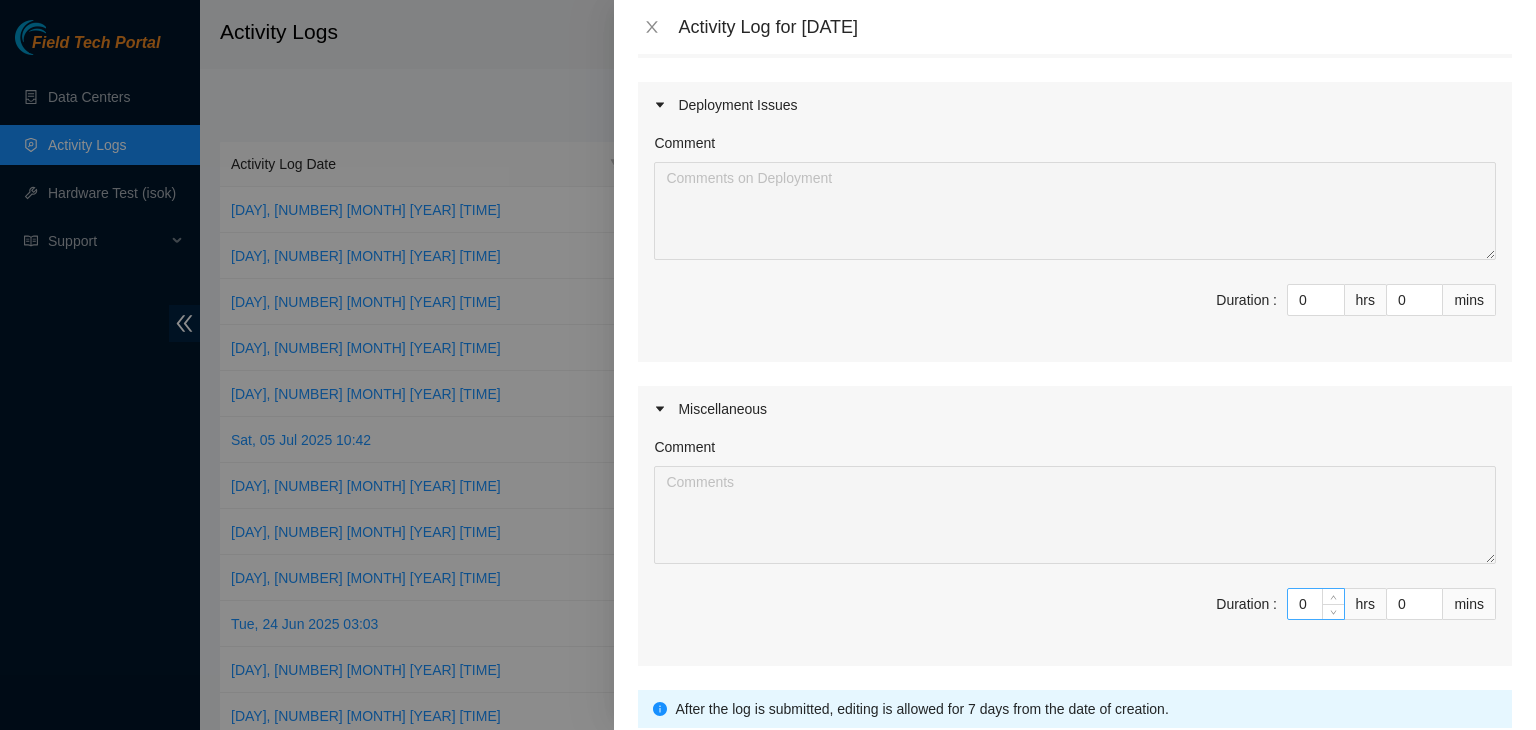 type on "Worked on and completed two tickets in portal queue. There was a third ticket but had to troubleshoot further" 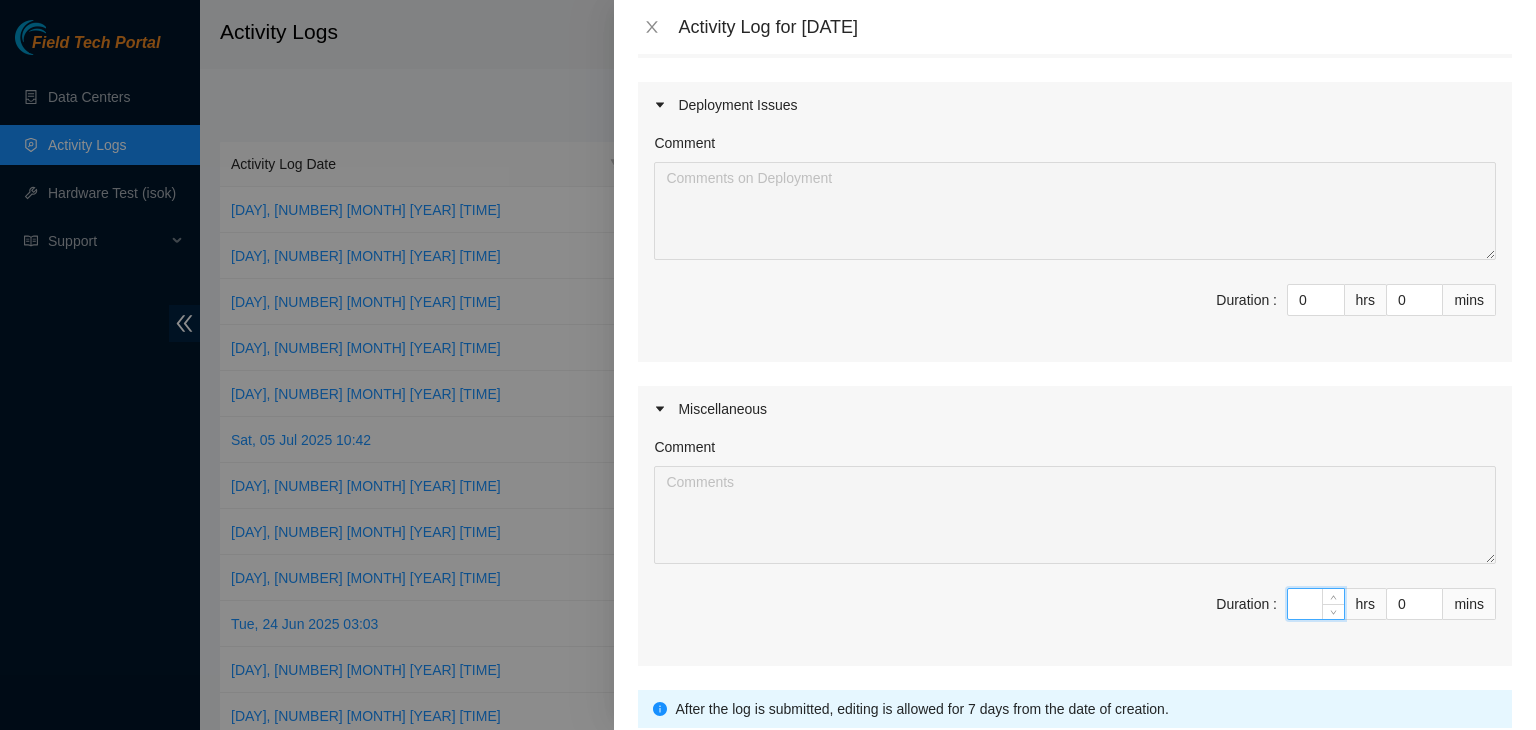 type on "8" 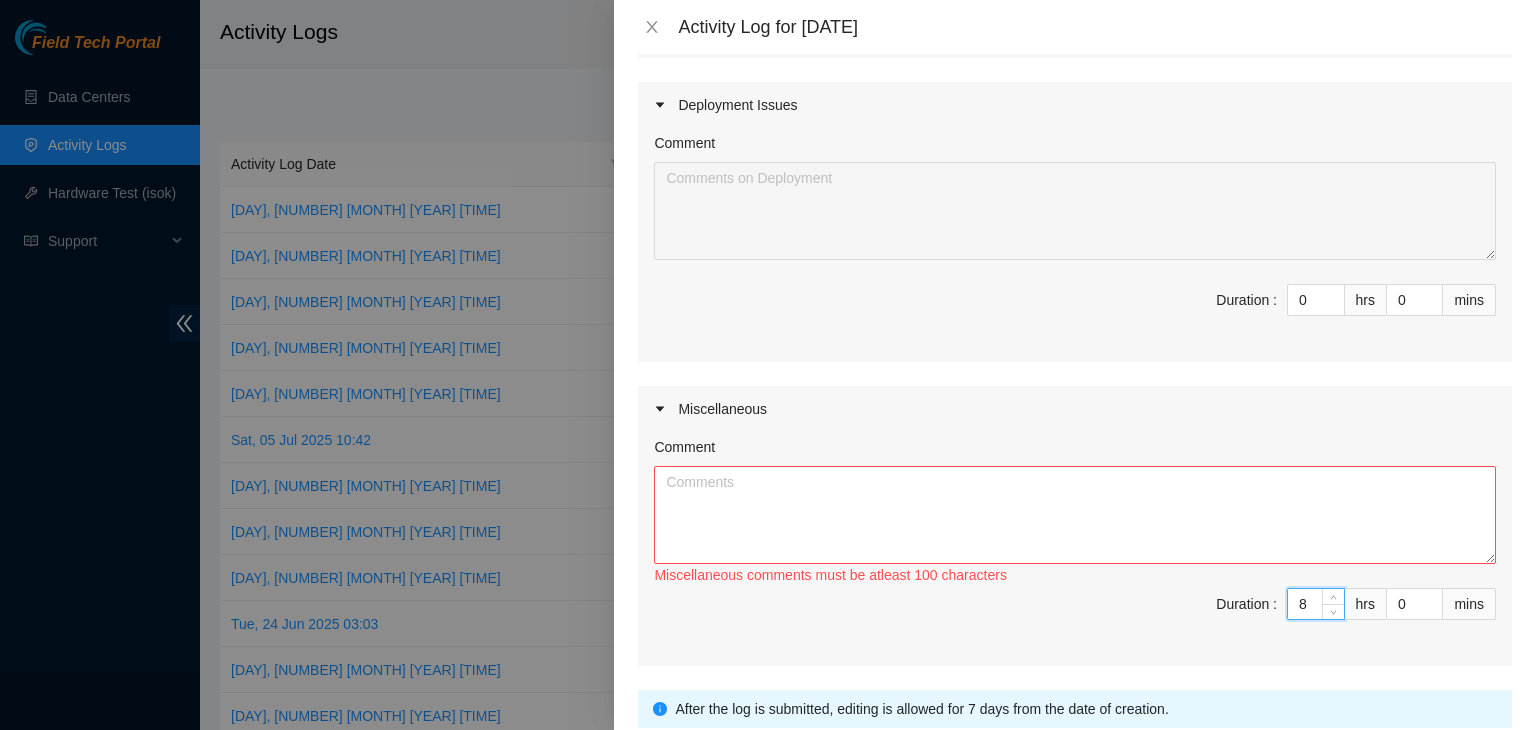 type on "8" 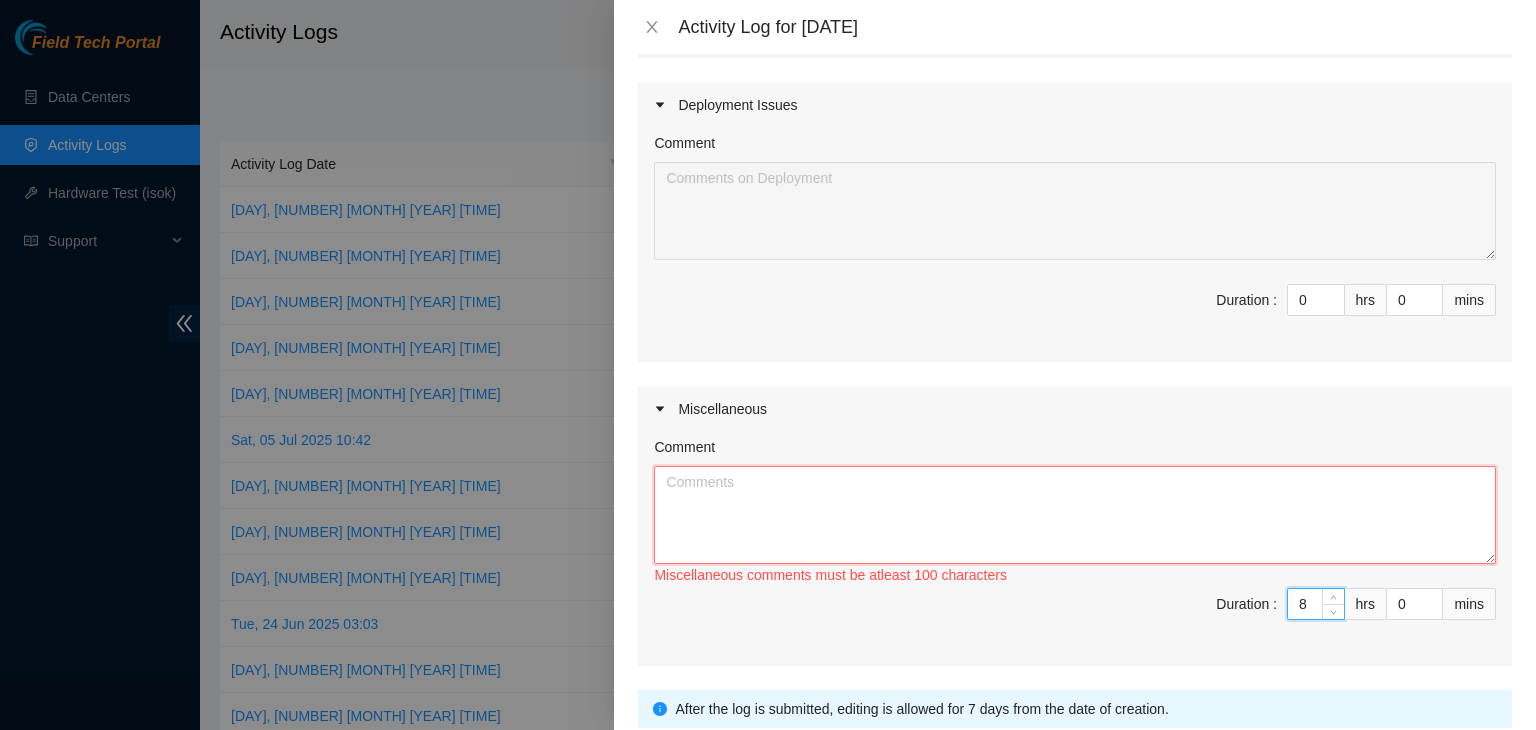 click on "Comment" at bounding box center (1075, 515) 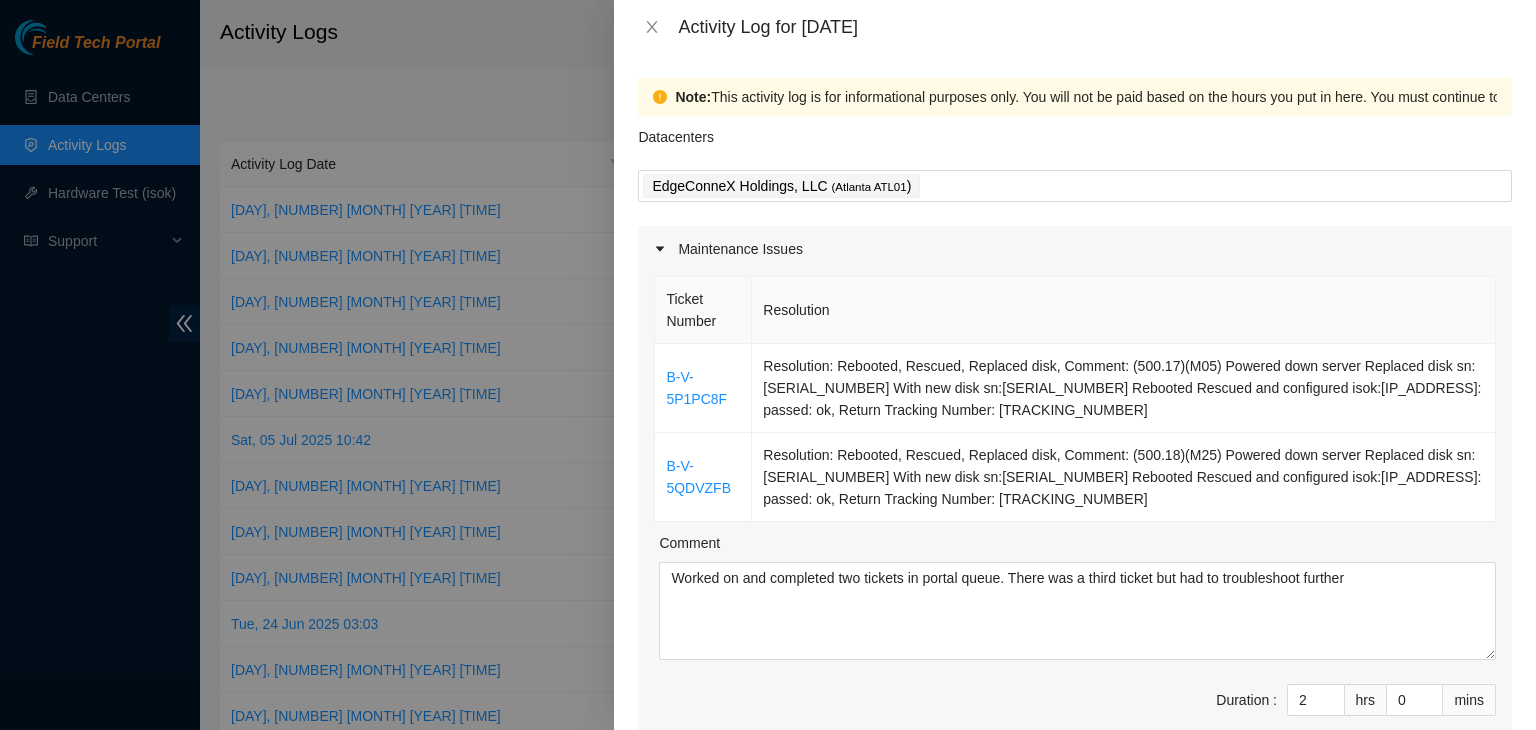 scroll, scrollTop: 853, scrollLeft: 0, axis: vertical 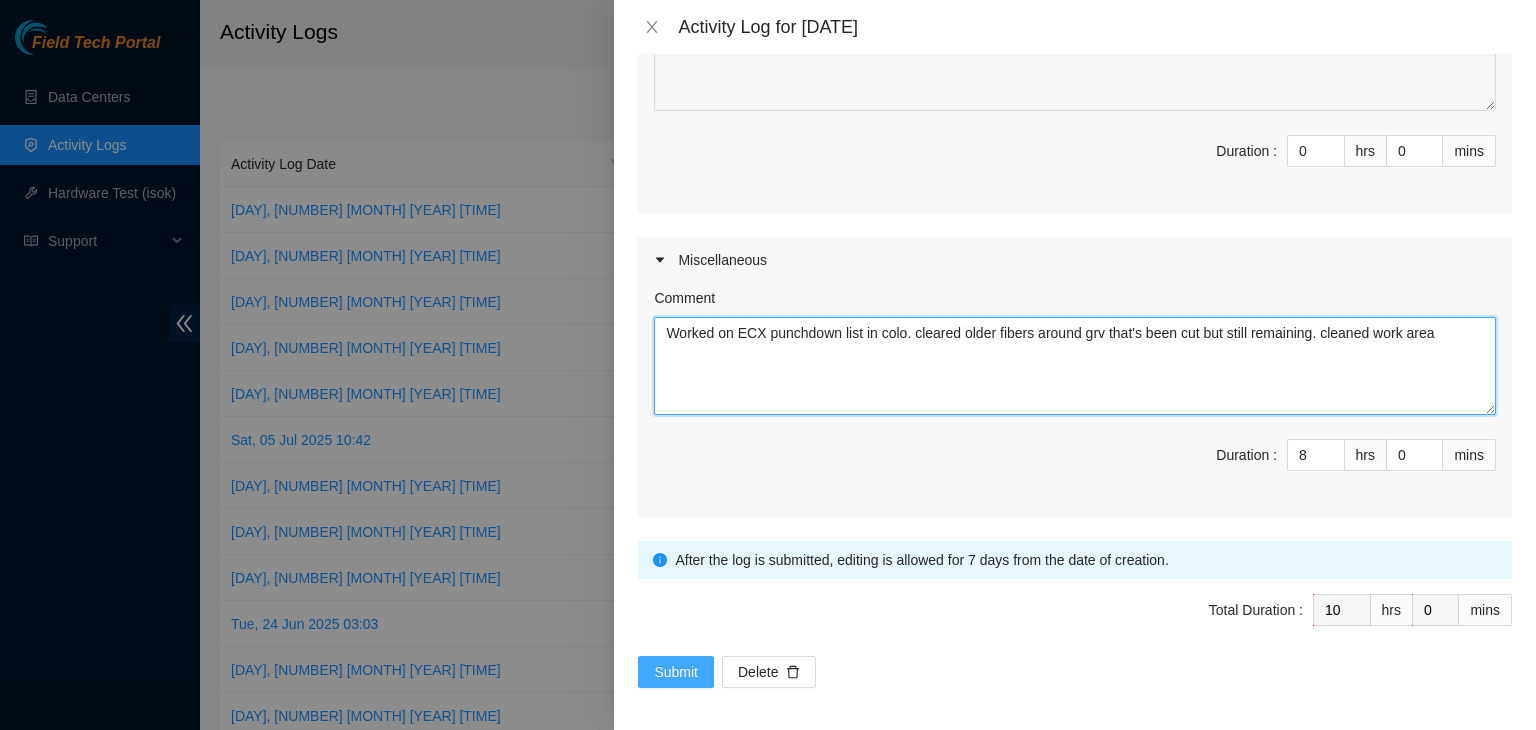 type on "Worked on ECX punchdown list in colo. cleared older fibers around grv that's been cut but still remaining. cleaned work area" 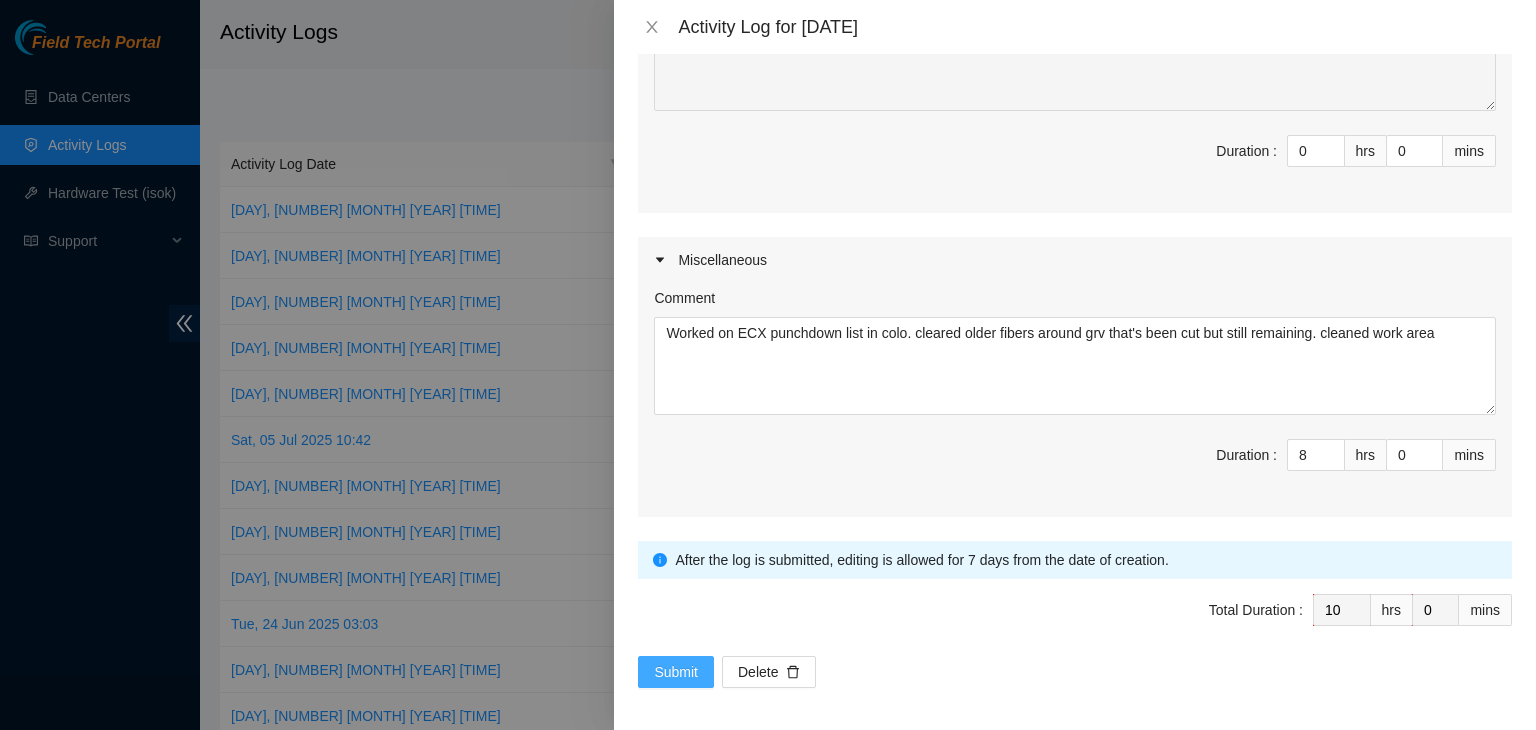 click on "Submit" at bounding box center [676, 672] 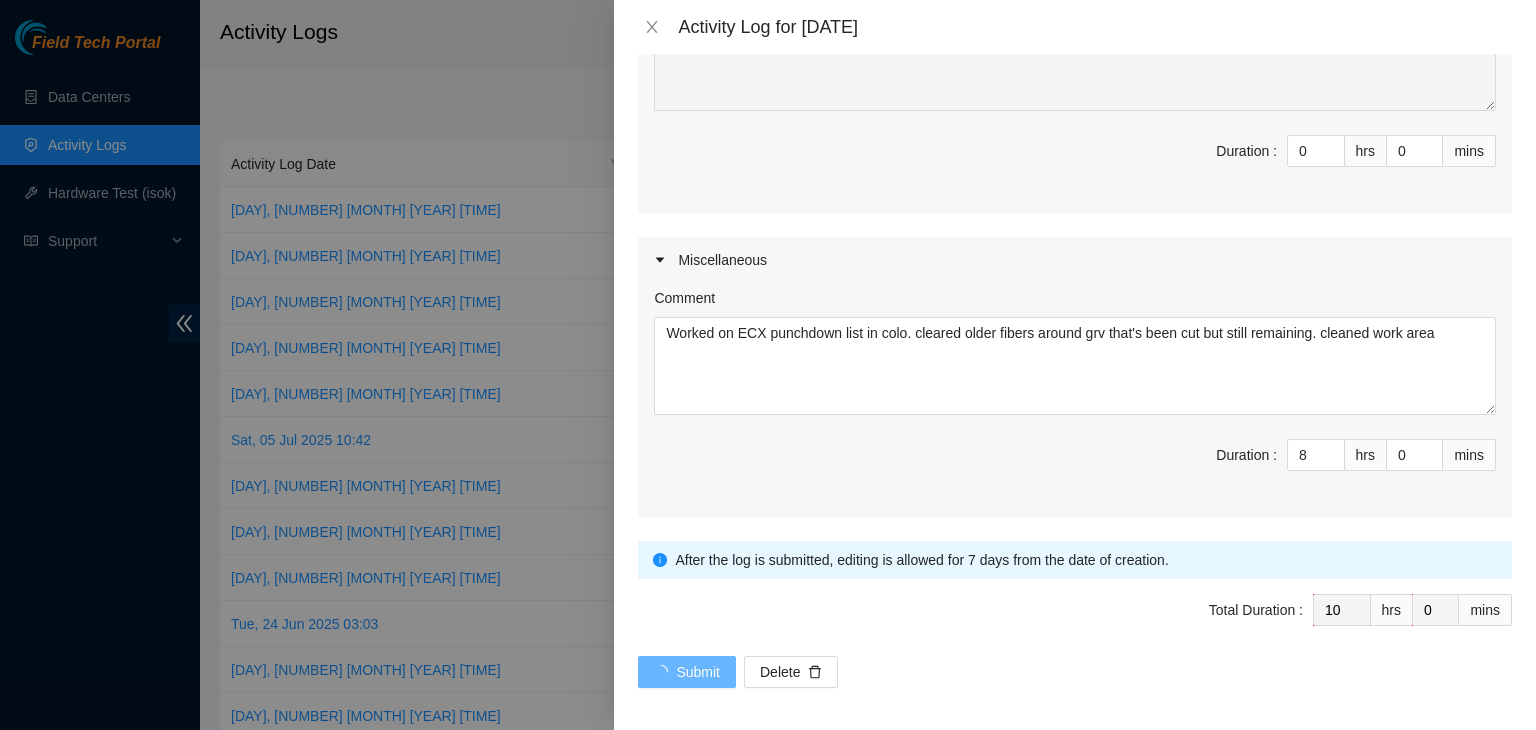 click on "Datacenters EdgeConneX Holdings, LLC   ( [CITY] [STATE] )   Maintenance Issues Ticket Number Resolution [TICKET_ID] Resolution: Rebooted, Rescued, Replaced disk, Comment:
(500.17)(M05)
Powered down server
Replaced disk sn:[SERIAL_NUMBER]
With new disk sn:[SERIAL_NUMBER]
Rebooted
Rescued and configured
isok:[IP_ADDRESS]: passed: ok, Return Tracking Number: [TRACKING_NUMBER] [TICKET_ID] Comment Worked on and completed two tickets in portal queue. There was a third ticket but had to troubleshoot further Duration : 2 hrs 0 mins Deployment Issues Comment Duration : 0 hrs 0 mins Miscellaneous Comment Duration :" at bounding box center (1075, 392) 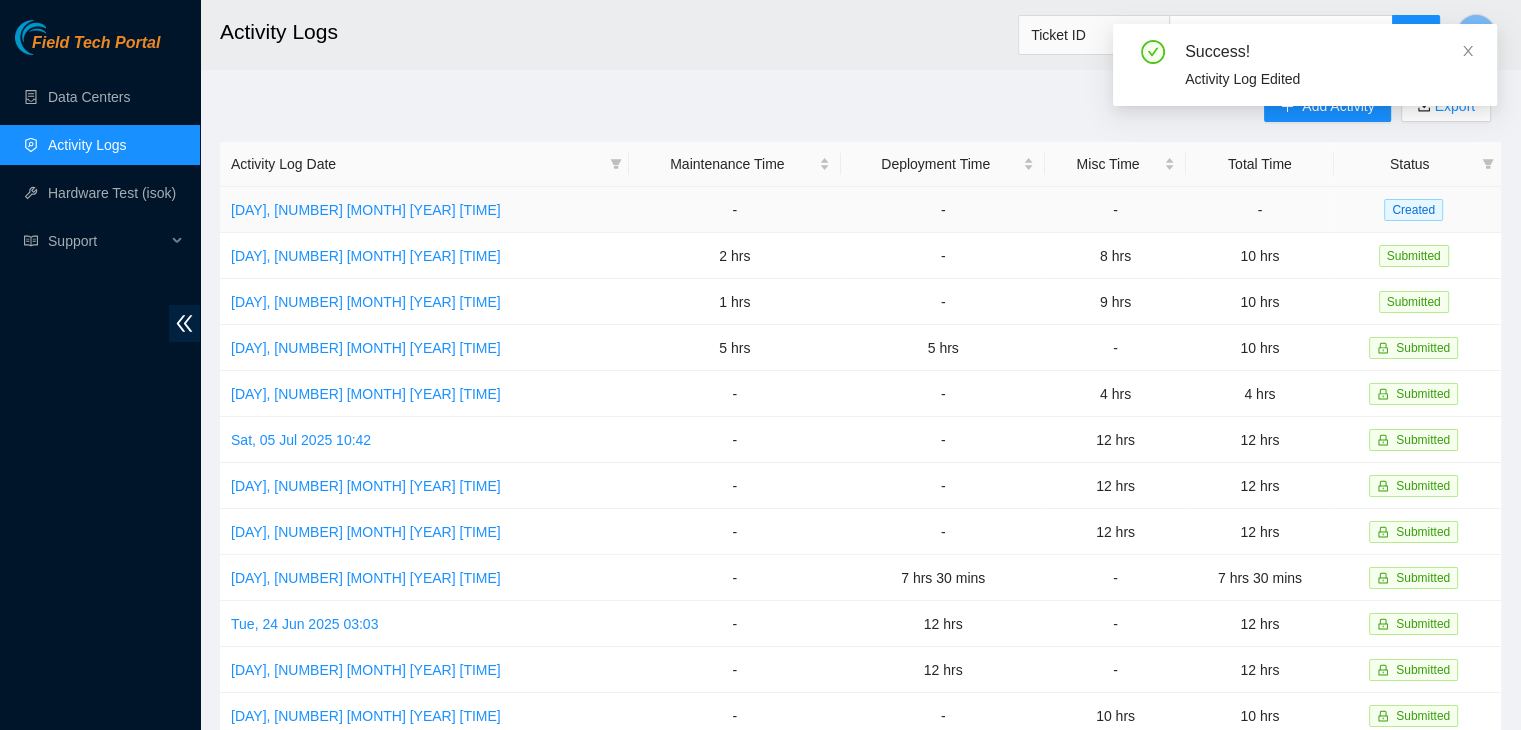 click on "[DAY], [NUMBER] [MONTH] [YEAR] [TIME]" at bounding box center (424, 210) 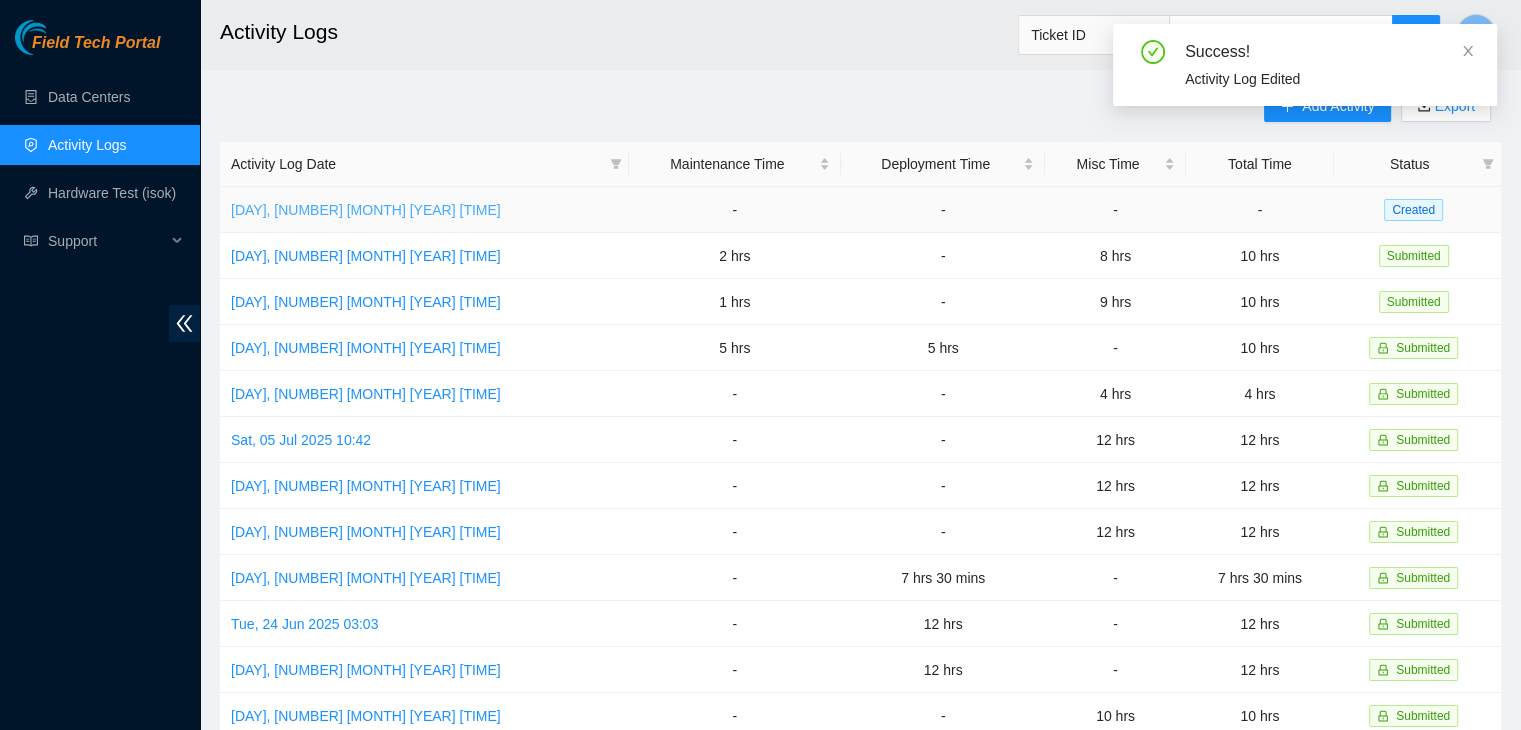 click on "[DAY], [NUMBER] [MONTH] [YEAR] [TIME]" at bounding box center [366, 210] 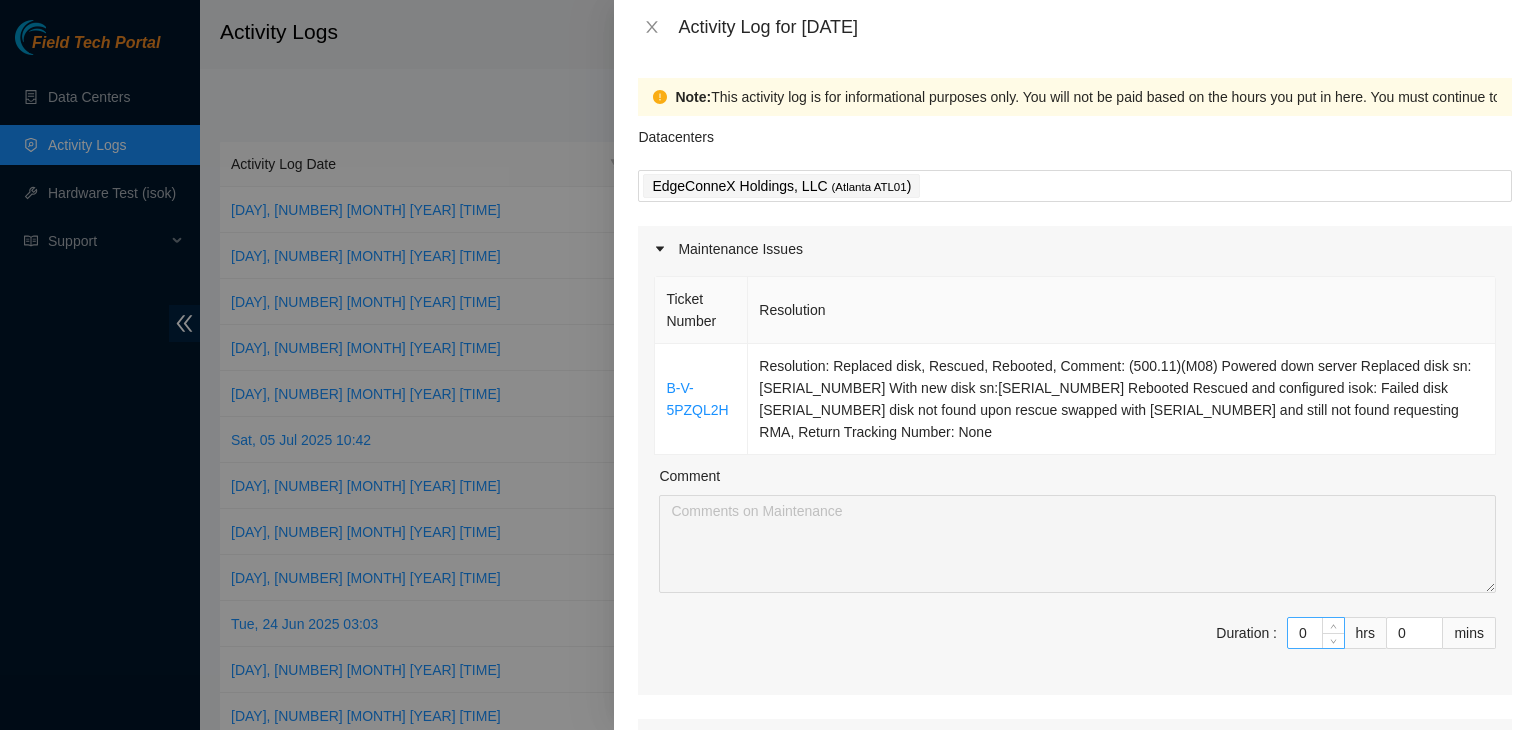 click on "0" at bounding box center (1316, 633) 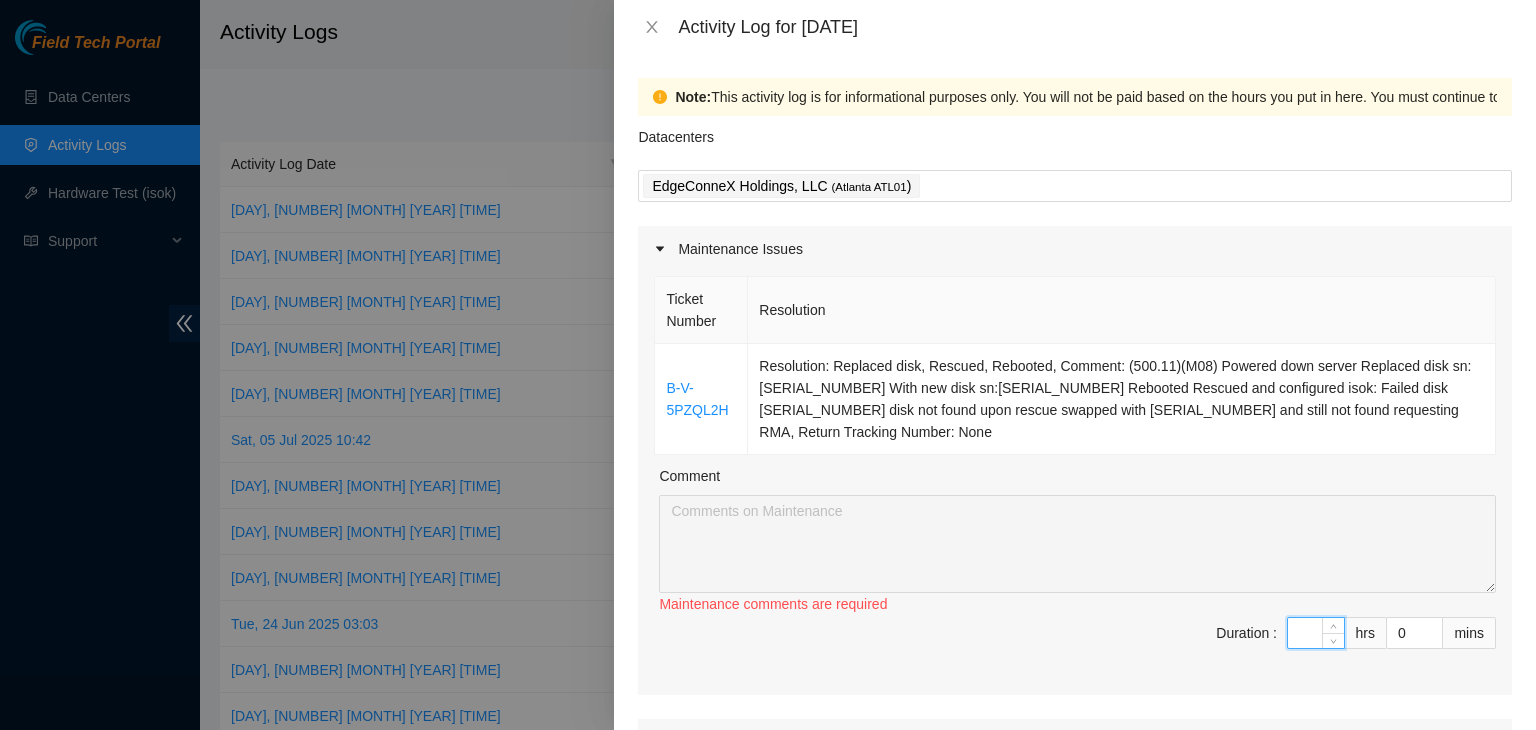 type on "1" 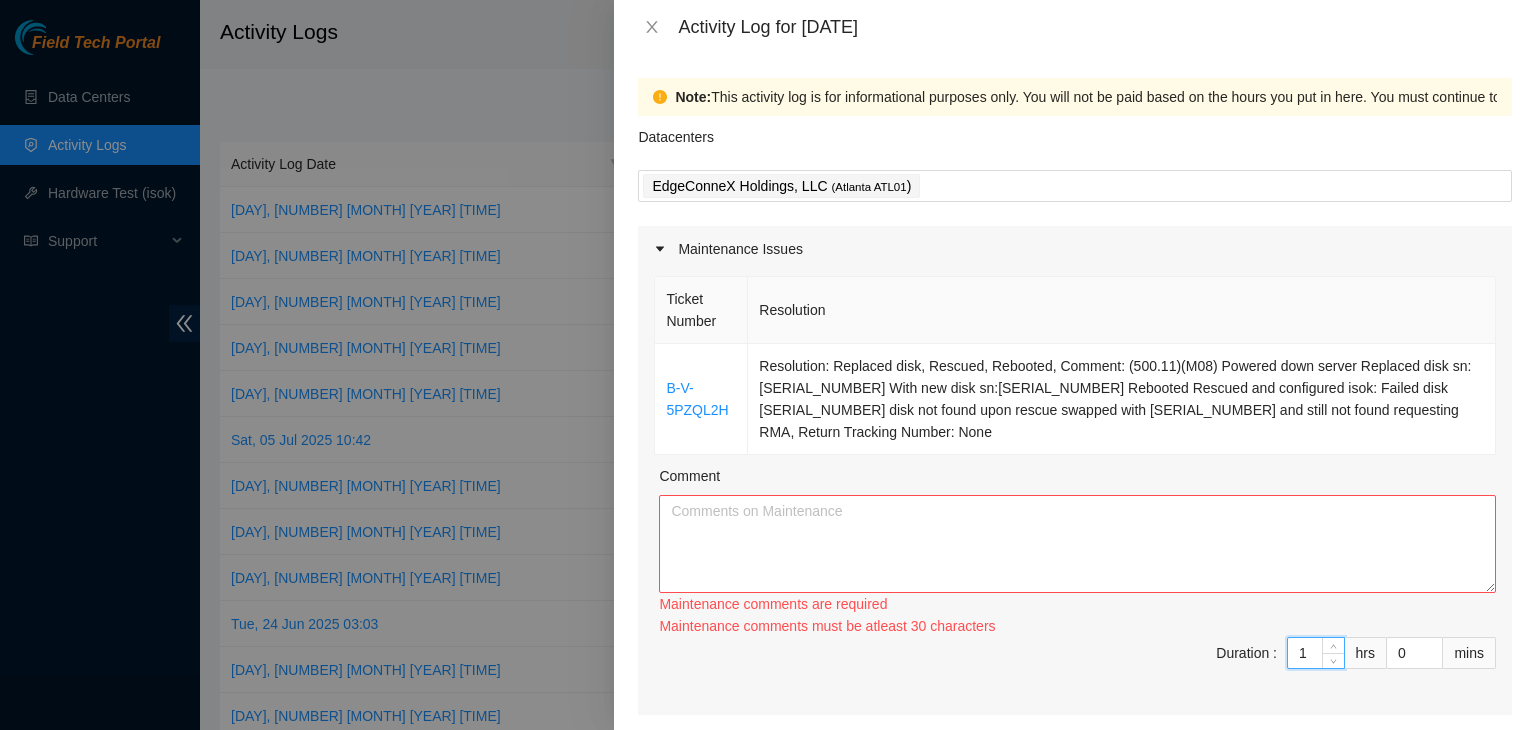 type on "1" 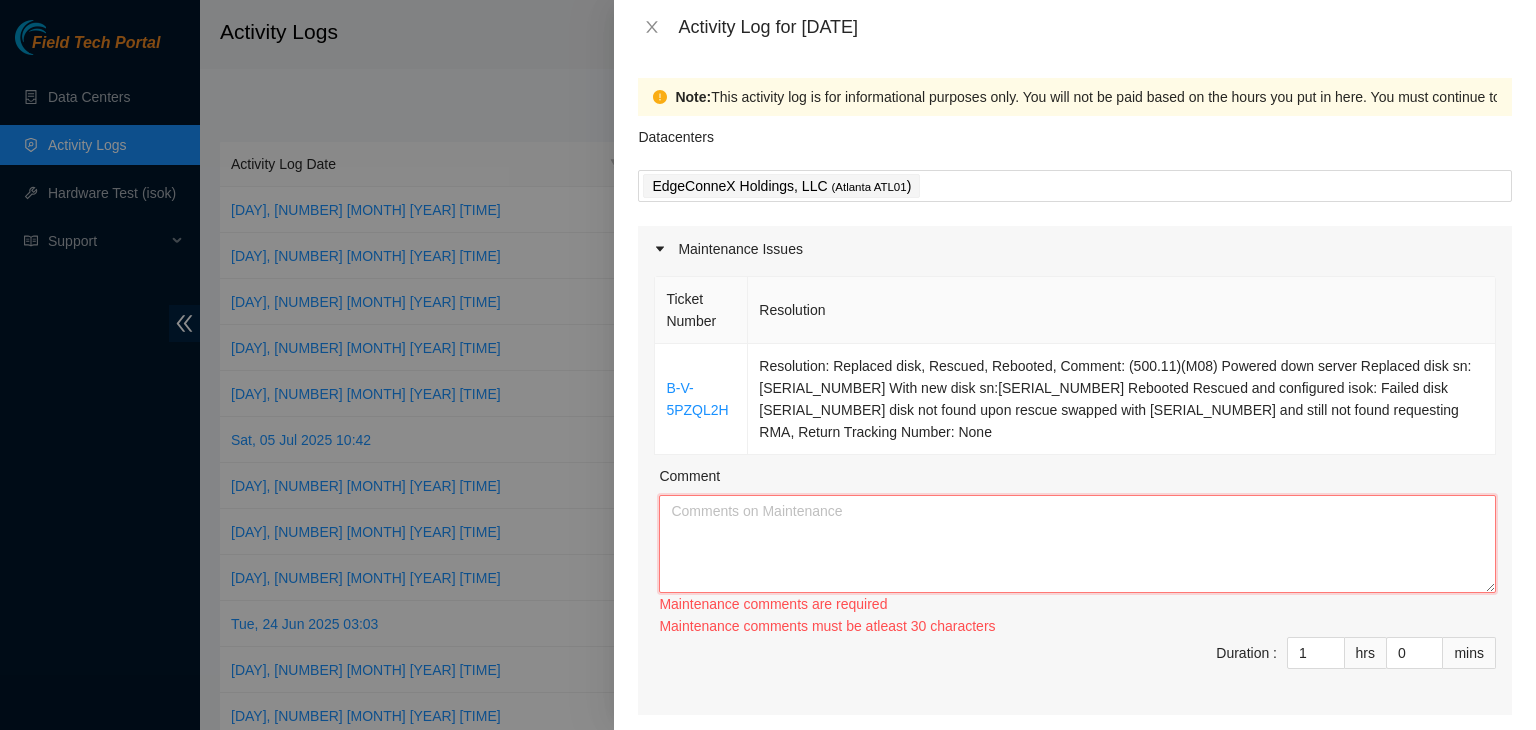 click on "Comment" at bounding box center [1077, 544] 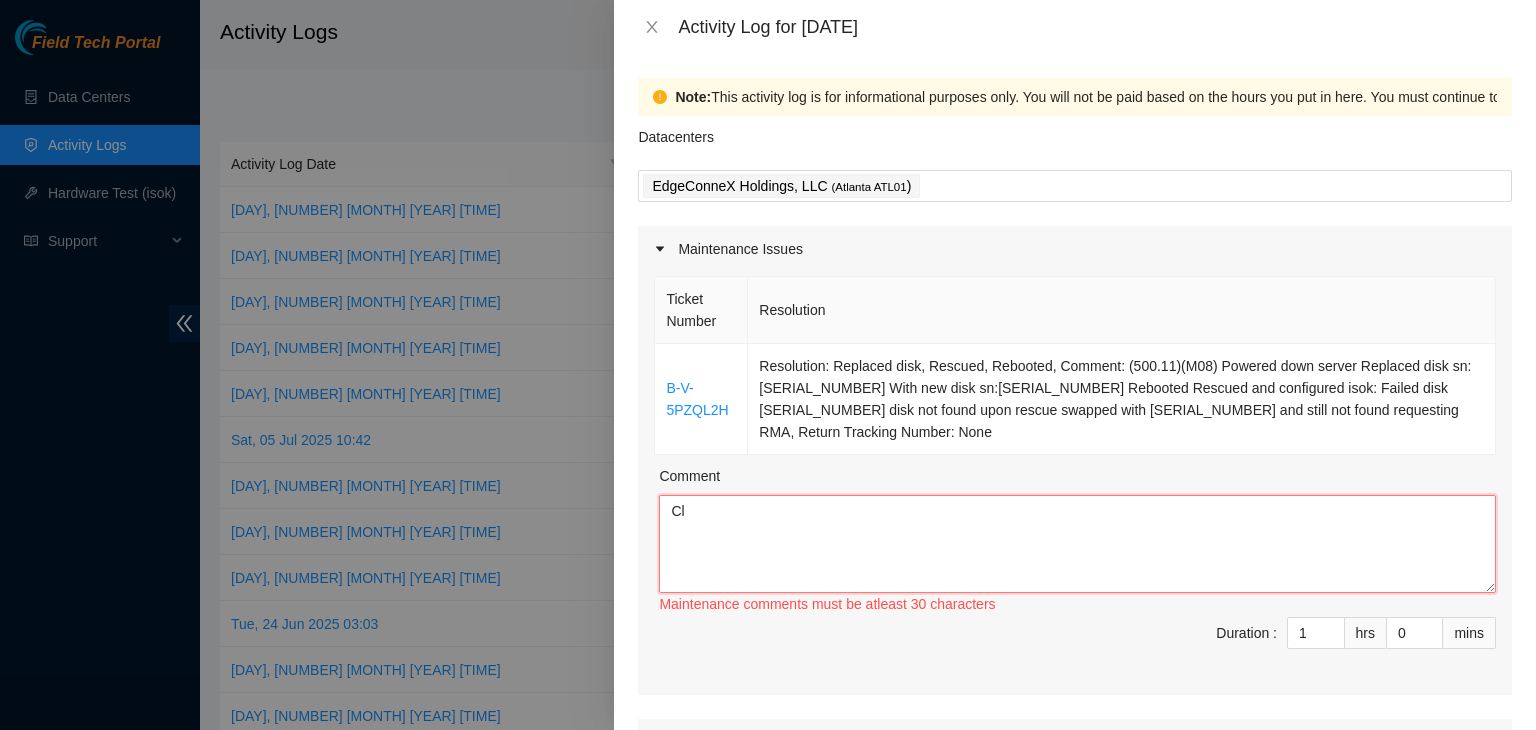 type on "C" 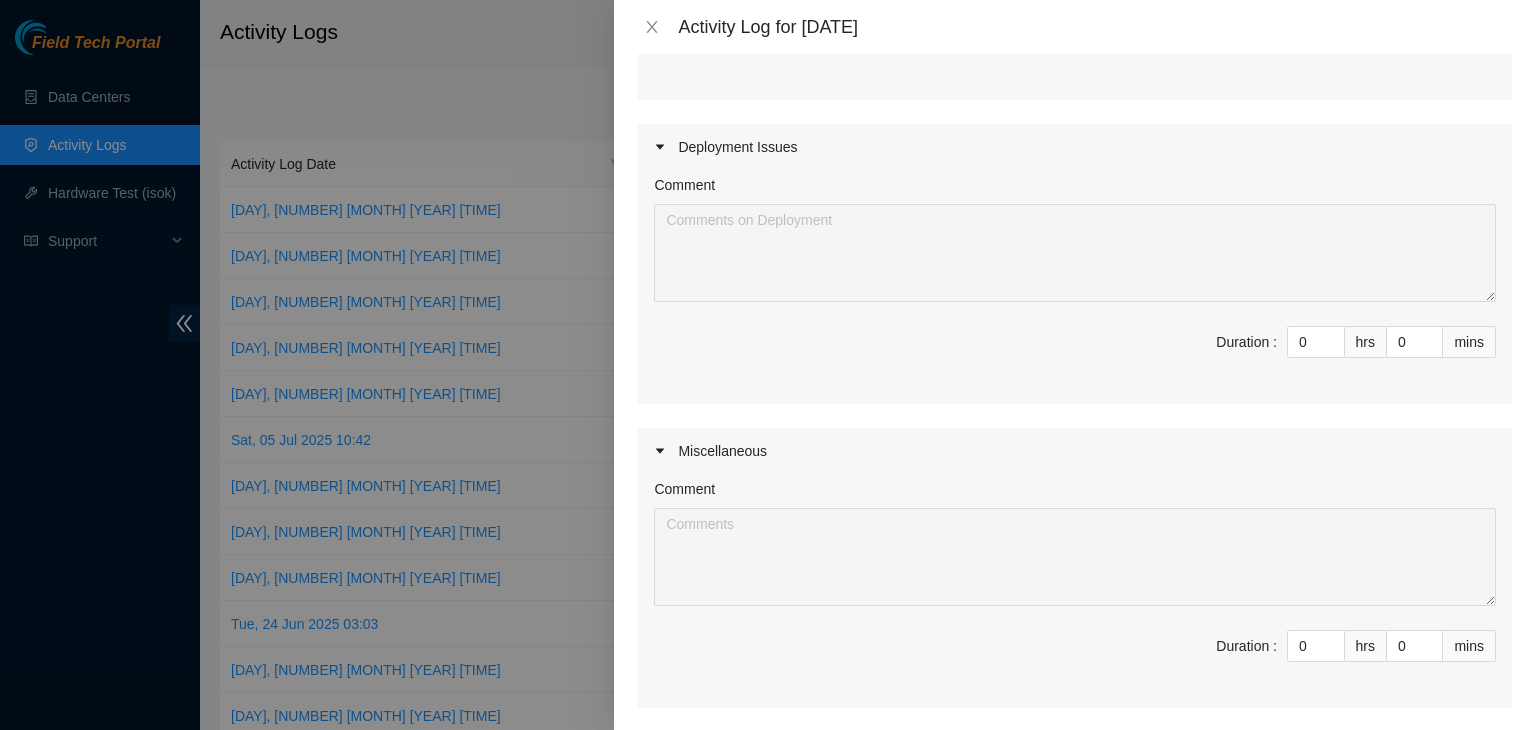 scroll, scrollTop: 607, scrollLeft: 0, axis: vertical 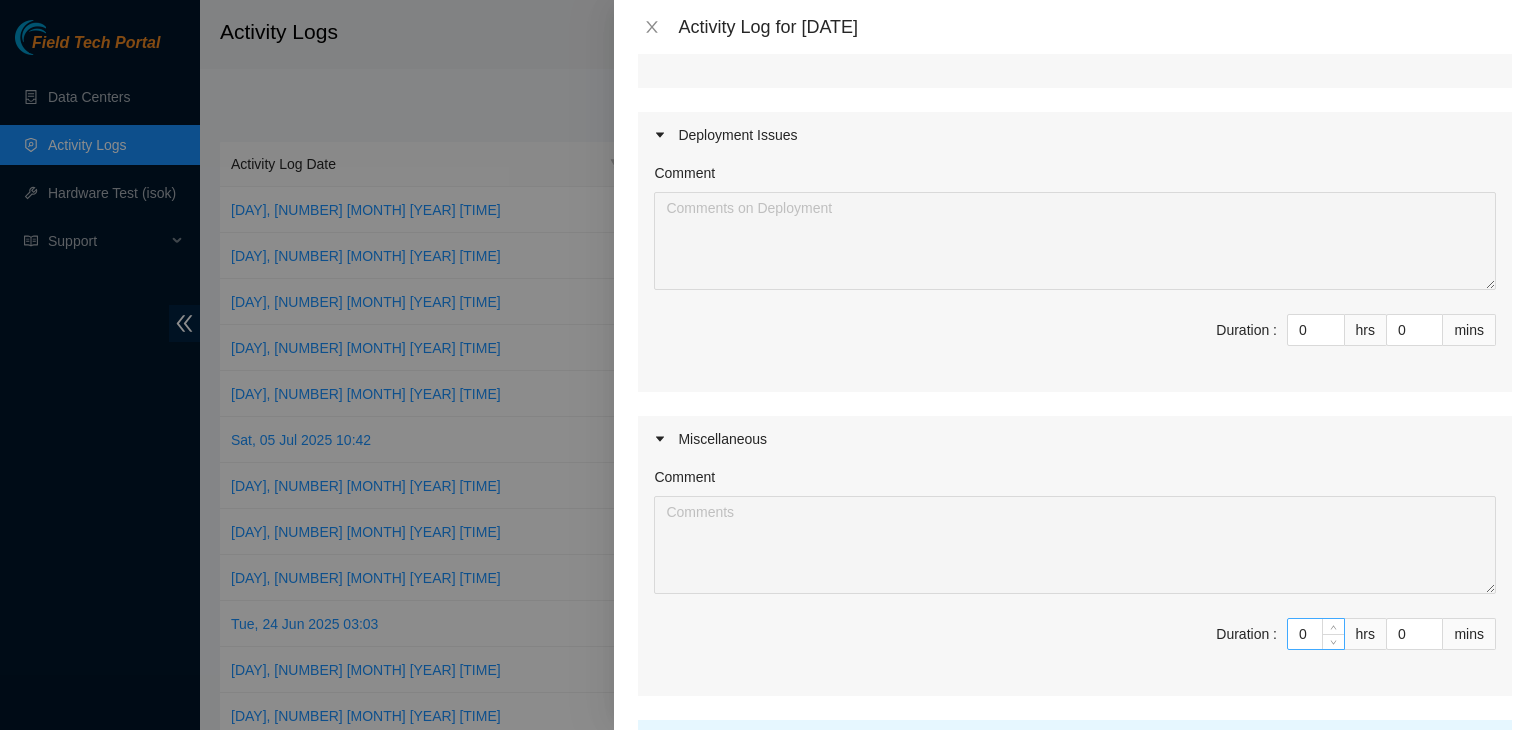 type on "Continued troubleshooting ticket from [DATE] ultimately RMA." 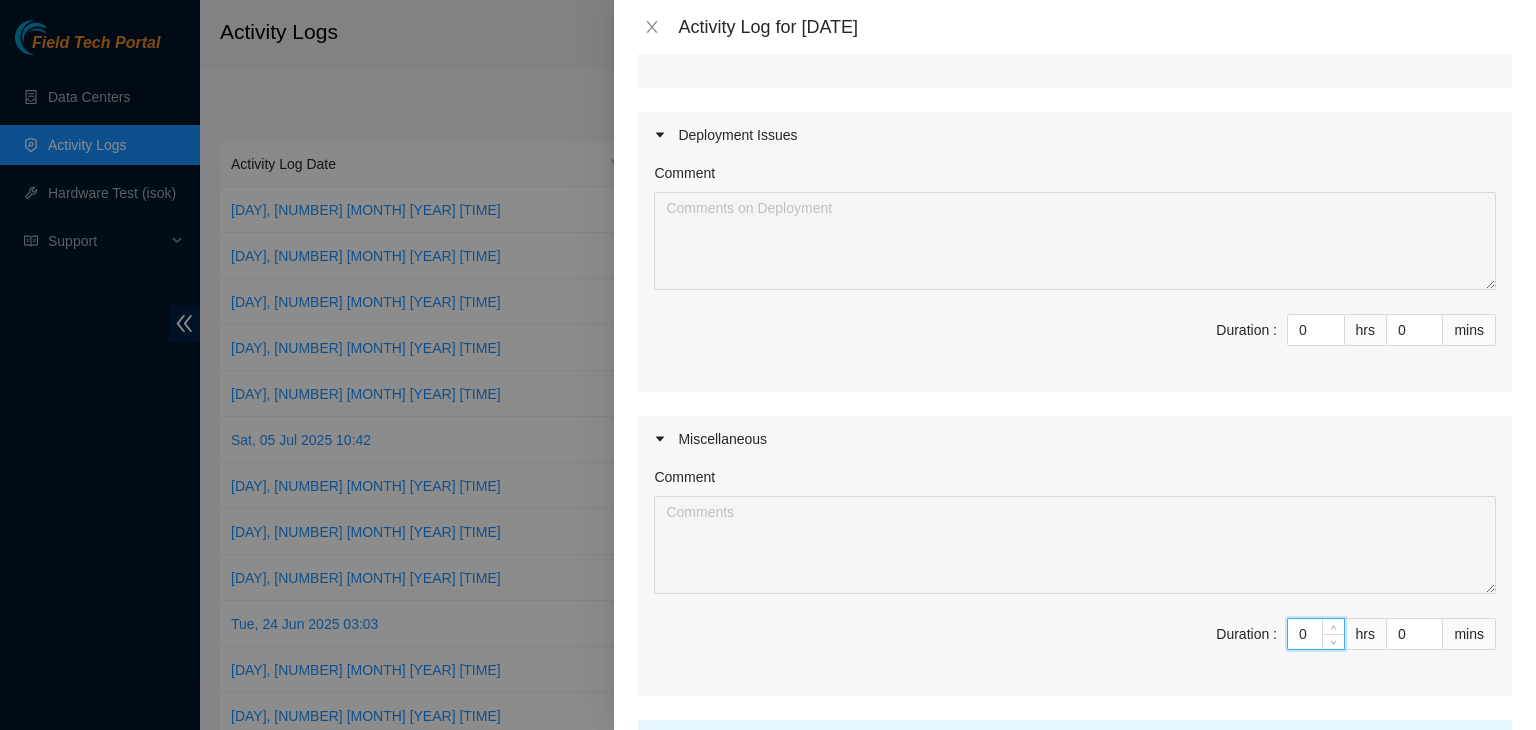 click on "0" at bounding box center [1316, 634] 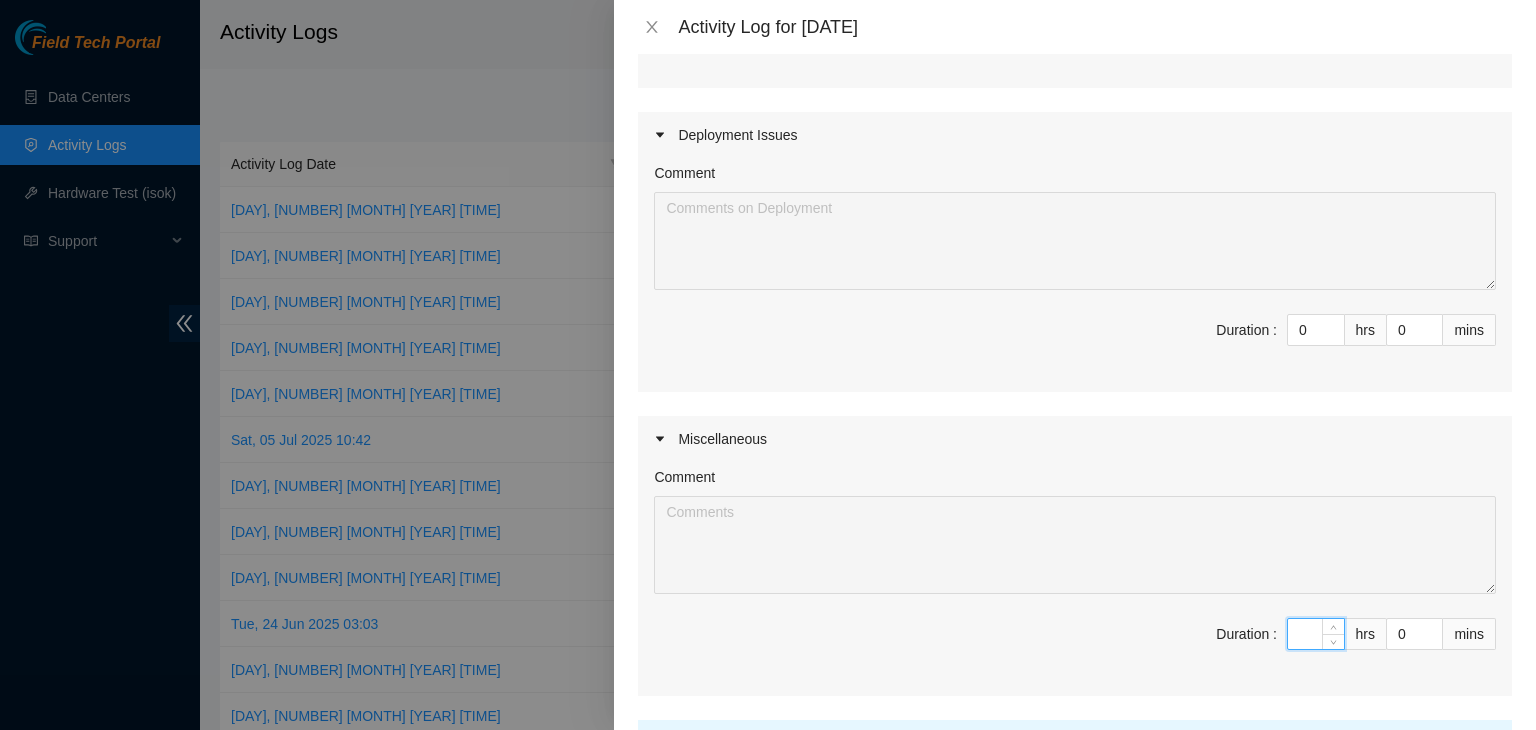 type on "9" 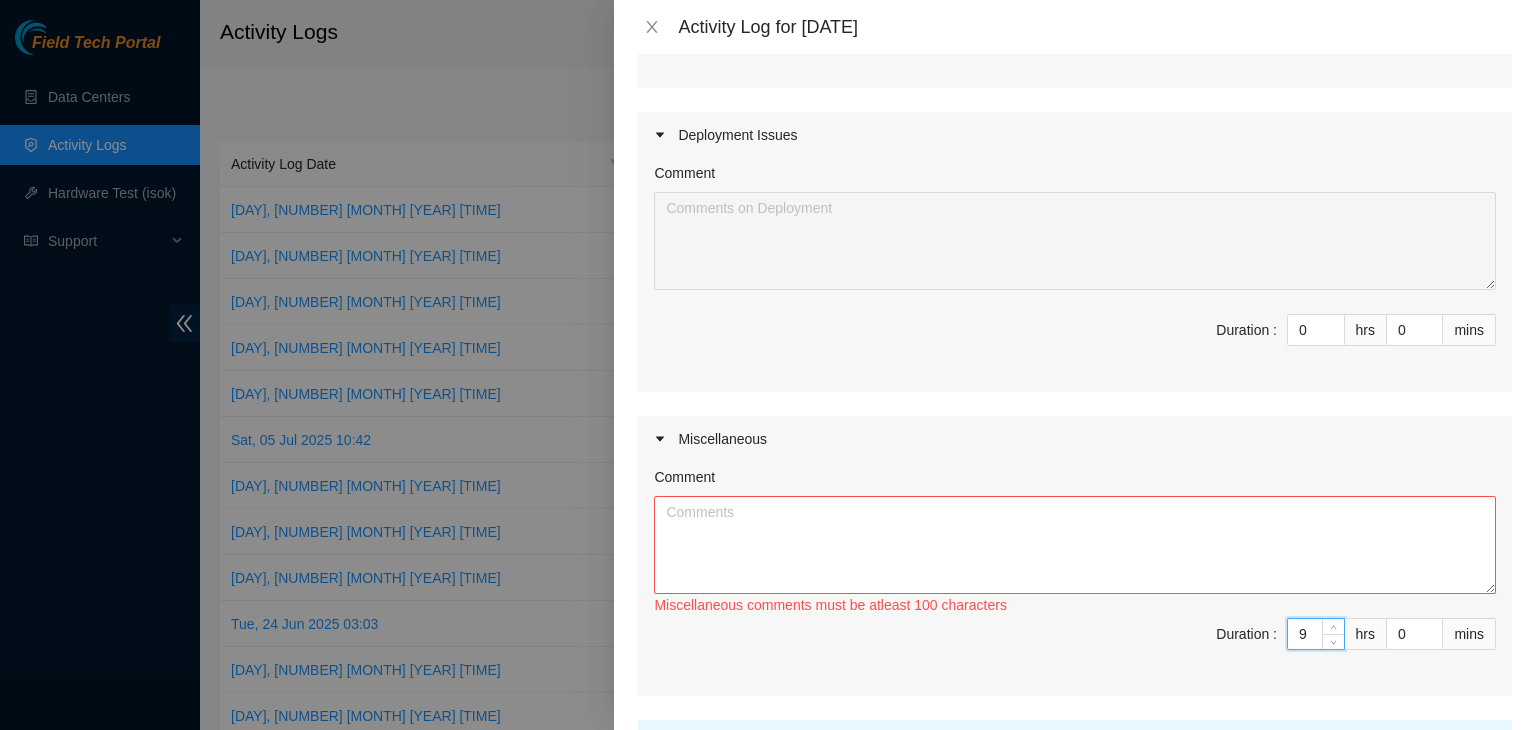 type on "9" 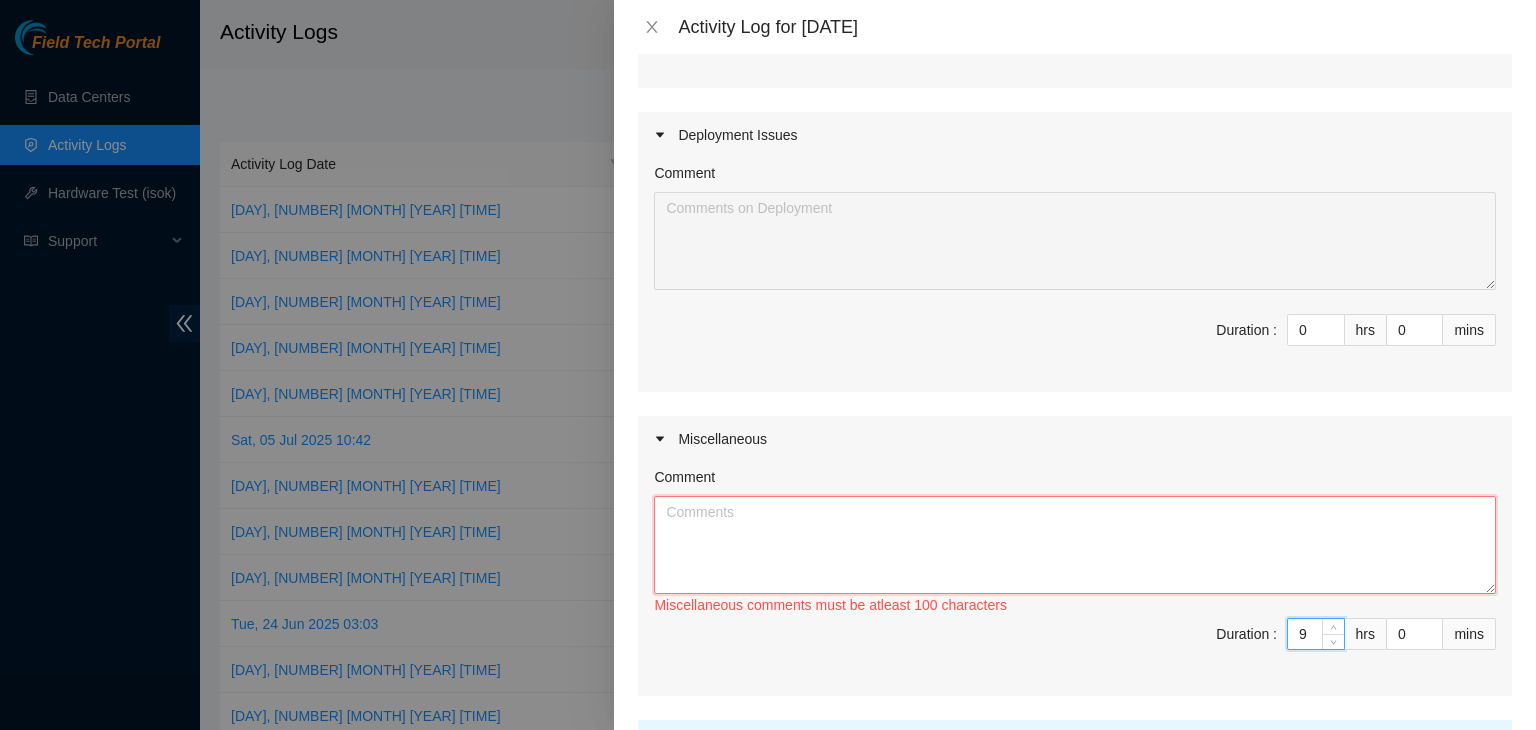 click on "Comment" at bounding box center (1075, 545) 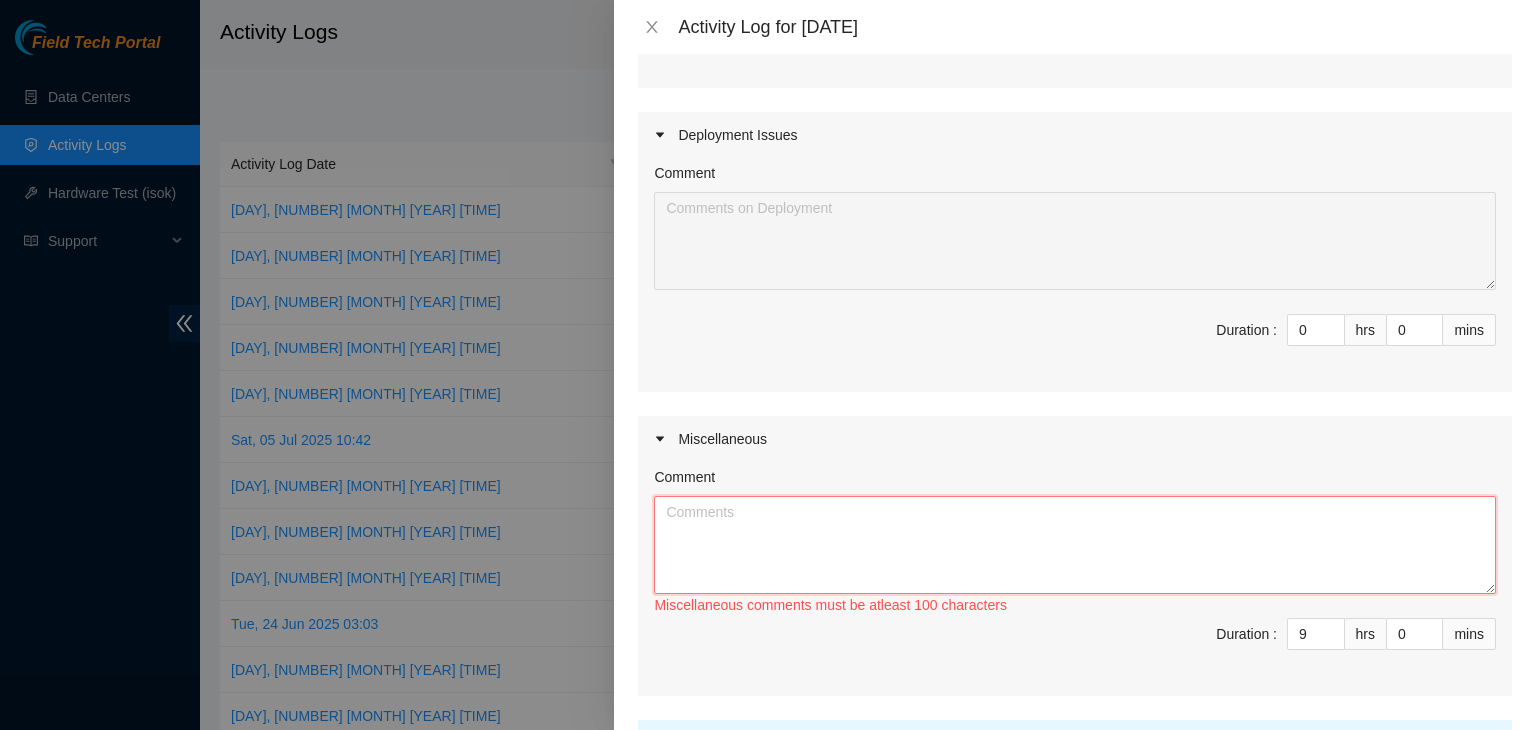 type on "C" 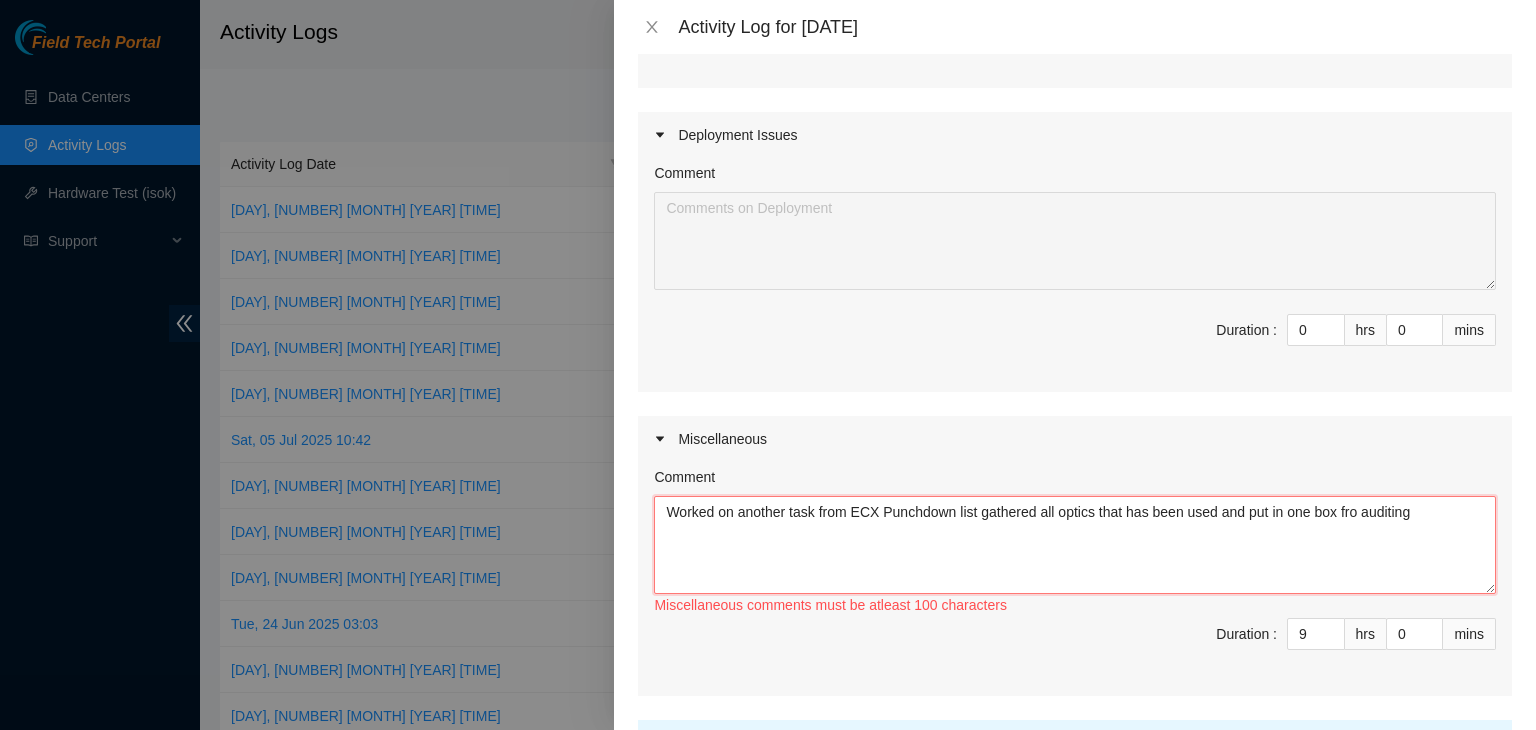 click on "Worked on another task from ECX Punchdown list gathered all optics that has been used and put in one box fro auditing" at bounding box center (1075, 545) 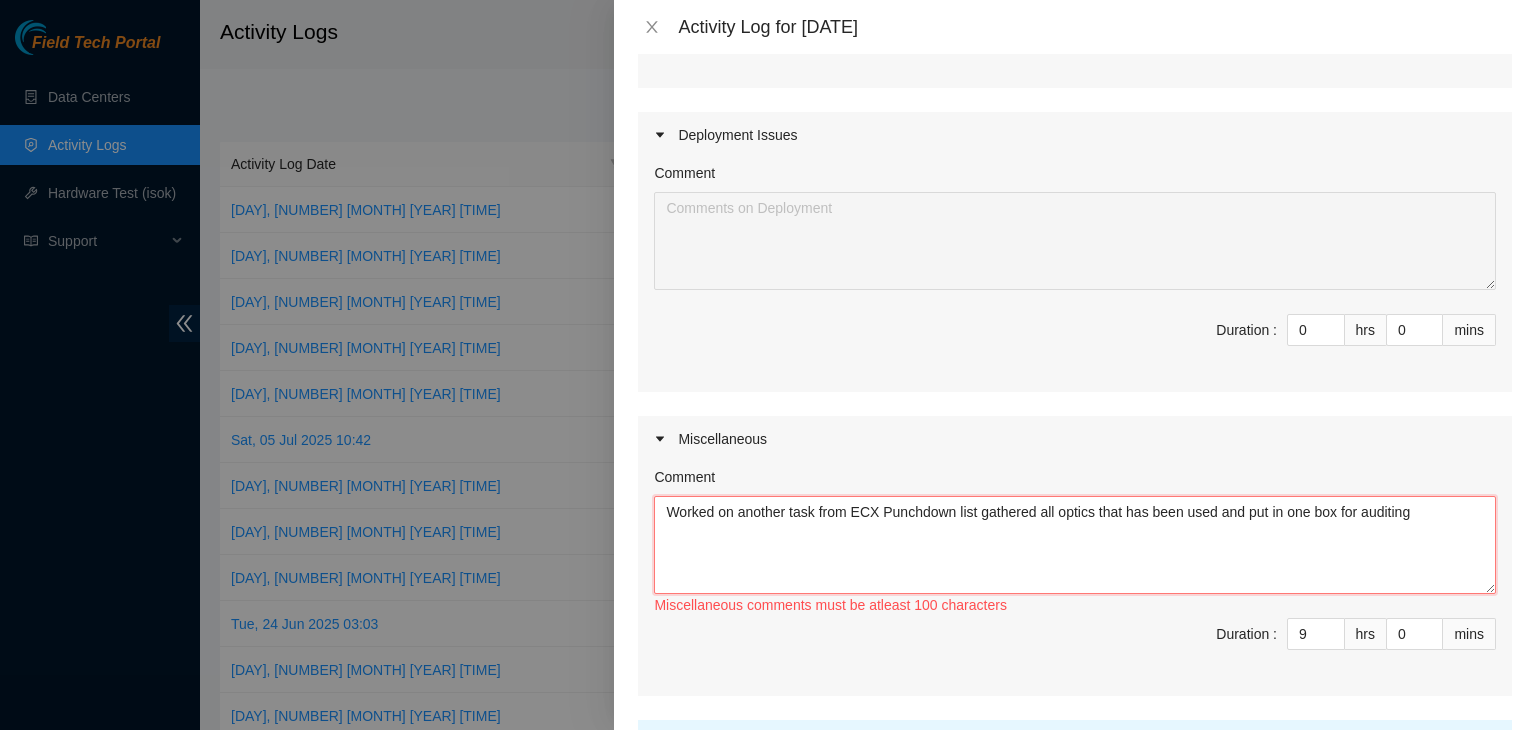 click on "Worked on another task from ECX Punchdown list gathered all optics that has been used and put in one box for auditing" at bounding box center [1075, 545] 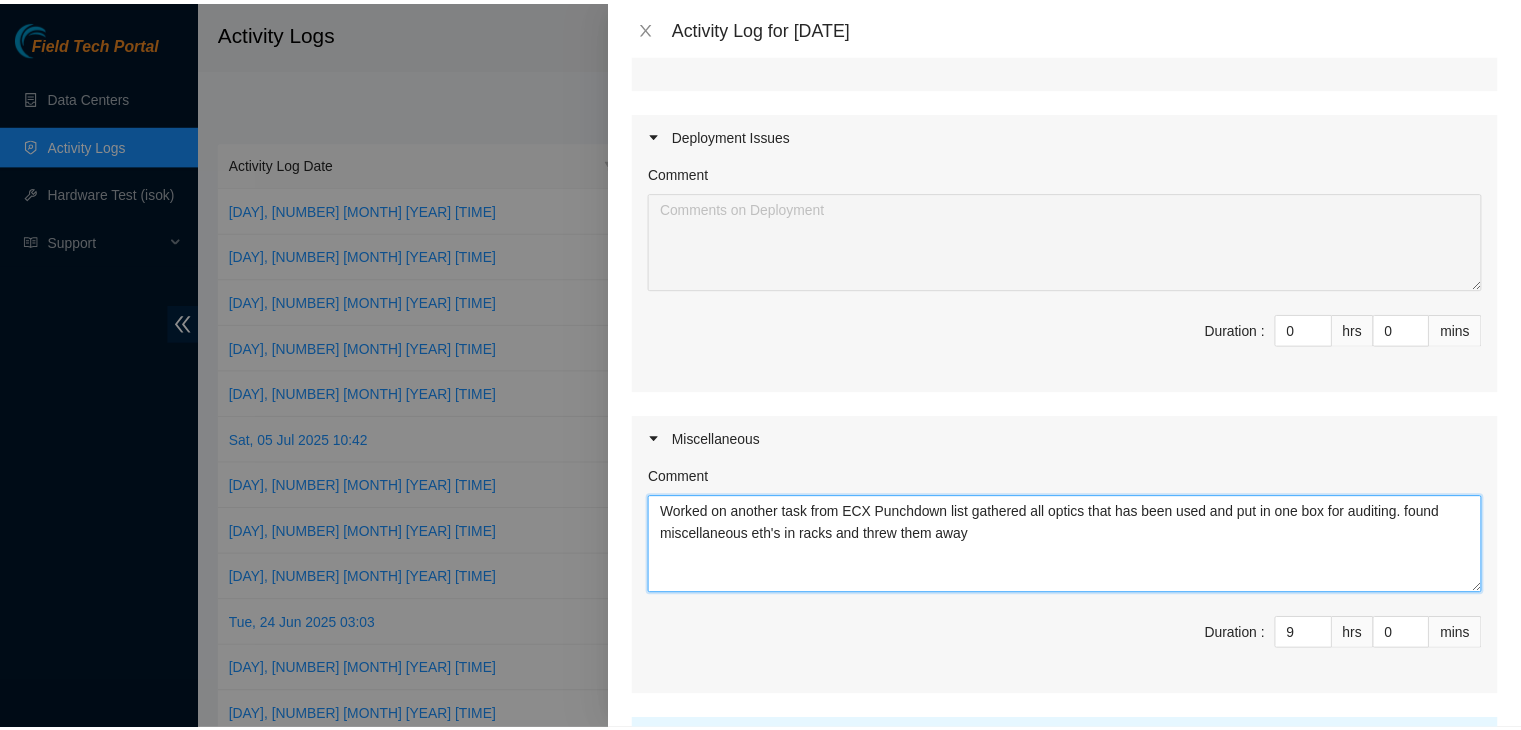 scroll, scrollTop: 787, scrollLeft: 0, axis: vertical 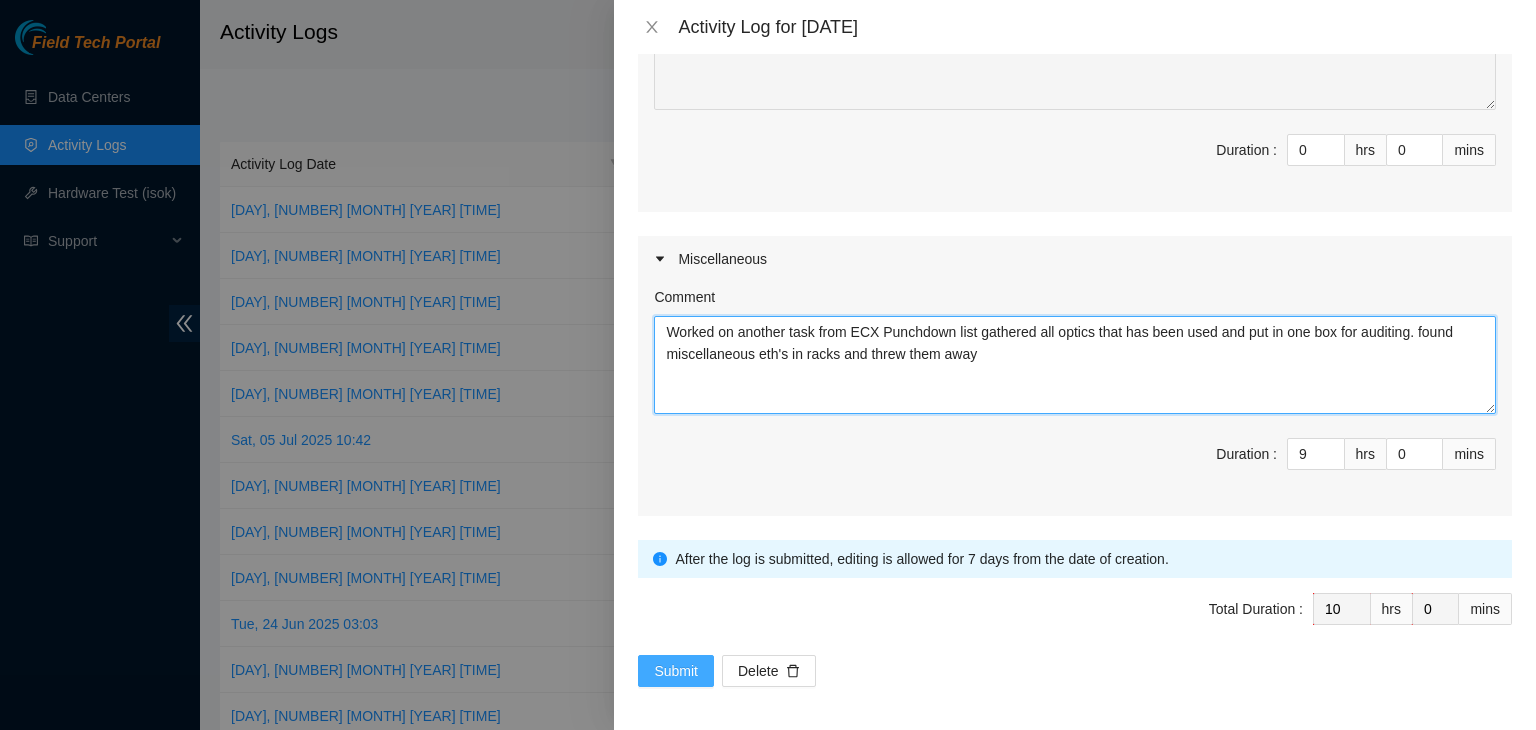 type on "Worked on another task from ECX Punchdown list gathered all optics that has been used and put in one box for auditing. found miscellaneous eth's in racks and threw them away" 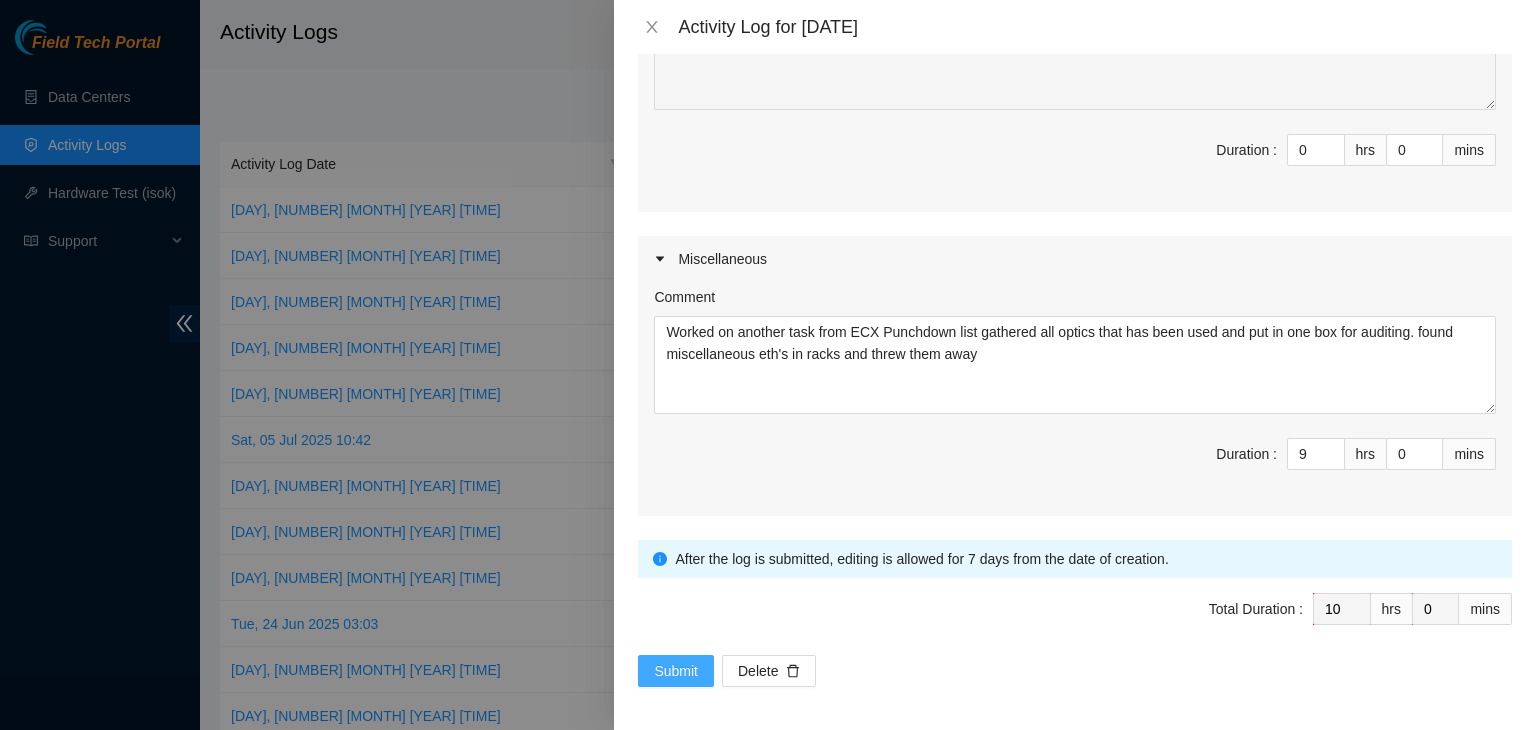 click on "Submit" at bounding box center (676, 671) 